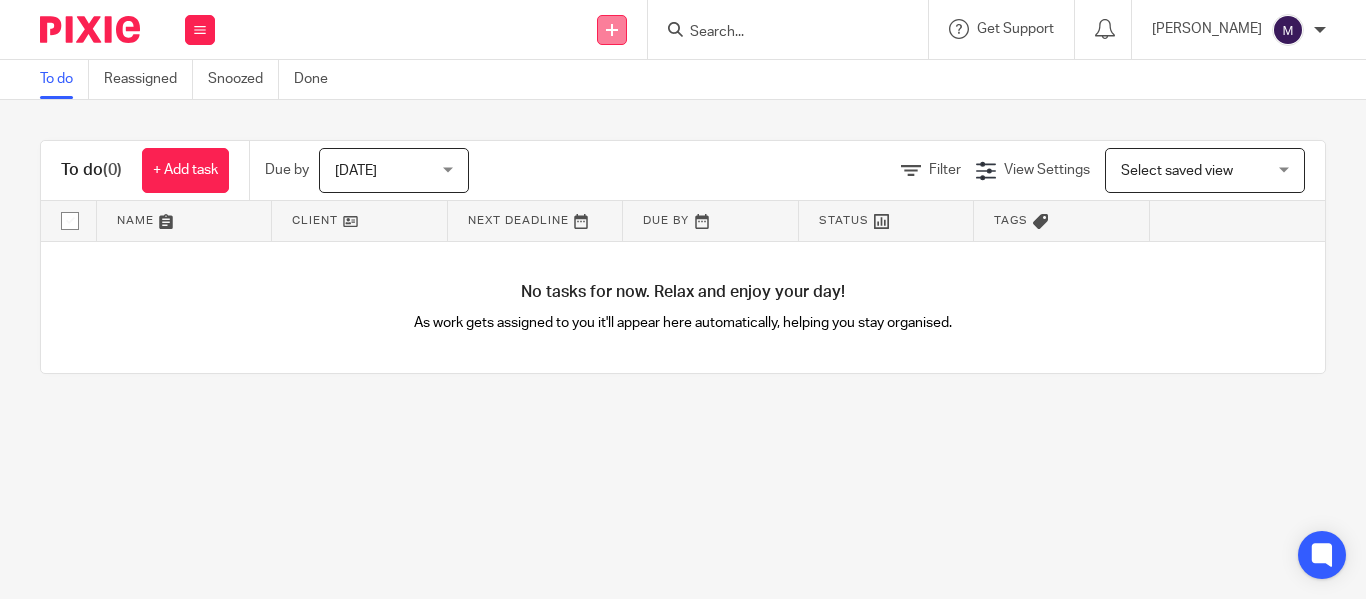 scroll, scrollTop: 0, scrollLeft: 0, axis: both 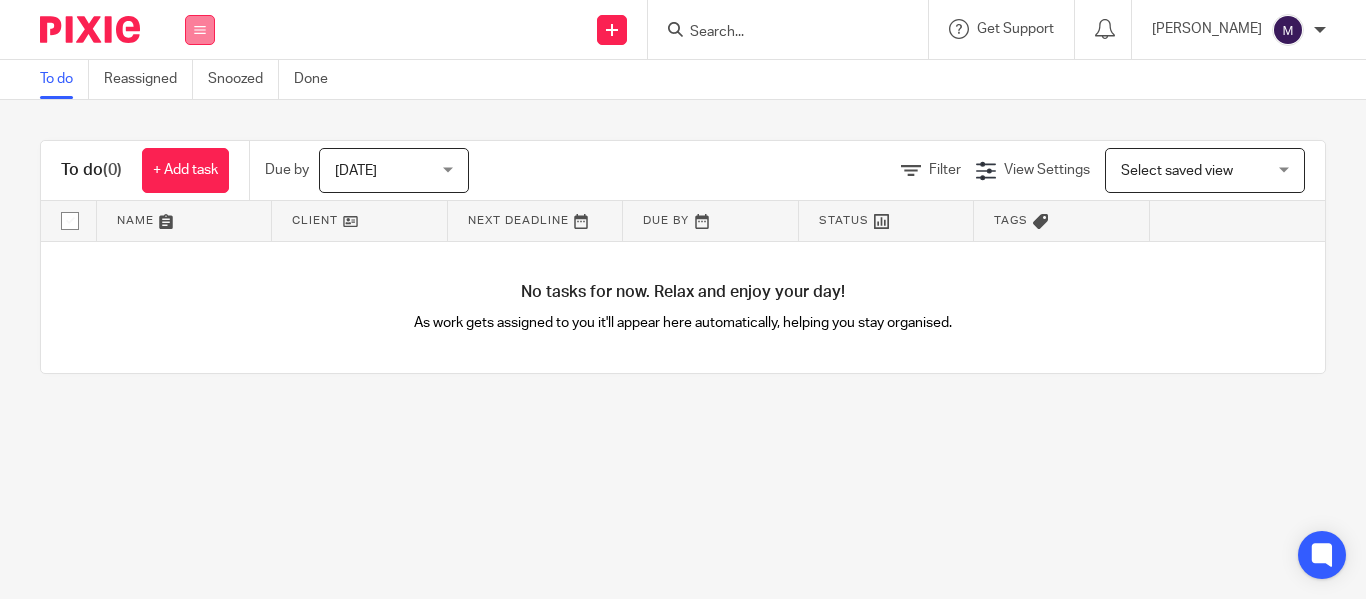 click at bounding box center (200, 30) 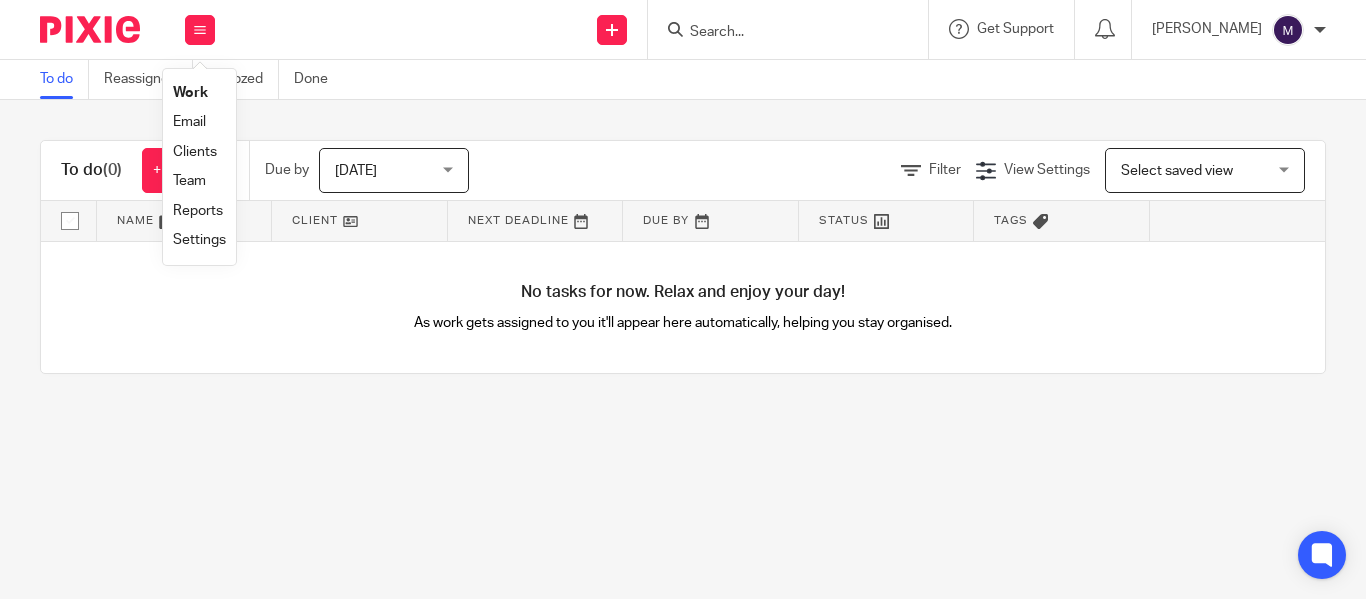 click on "Clients" at bounding box center [195, 152] 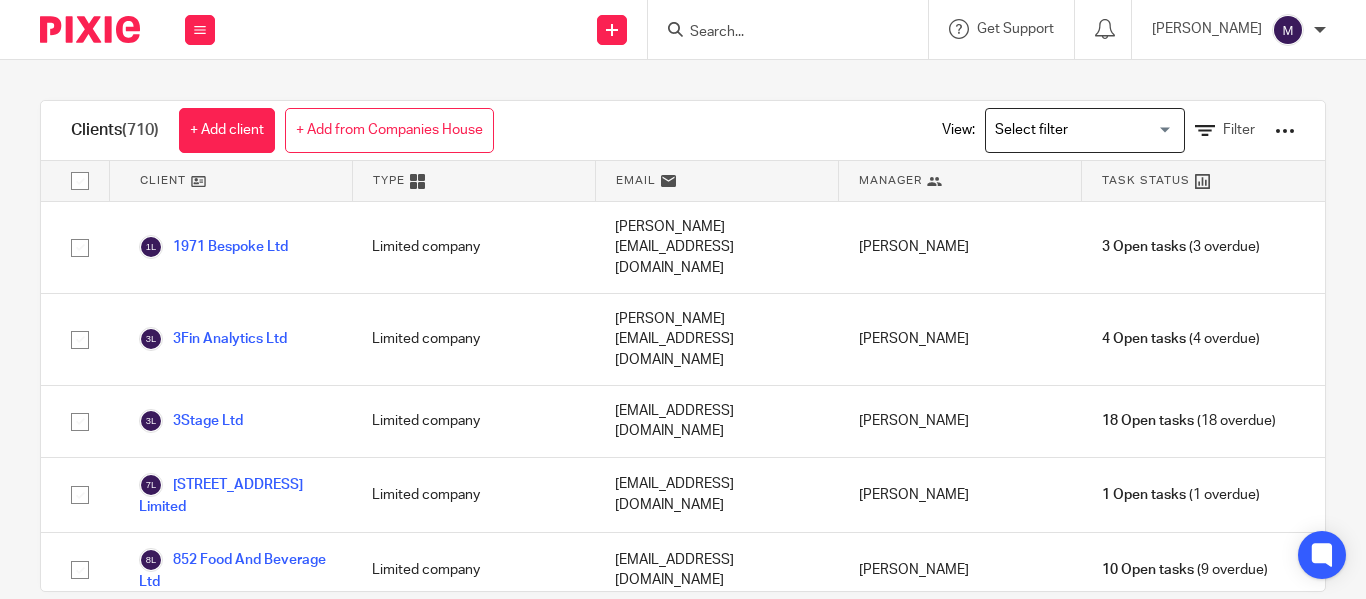 click at bounding box center [1080, 128] 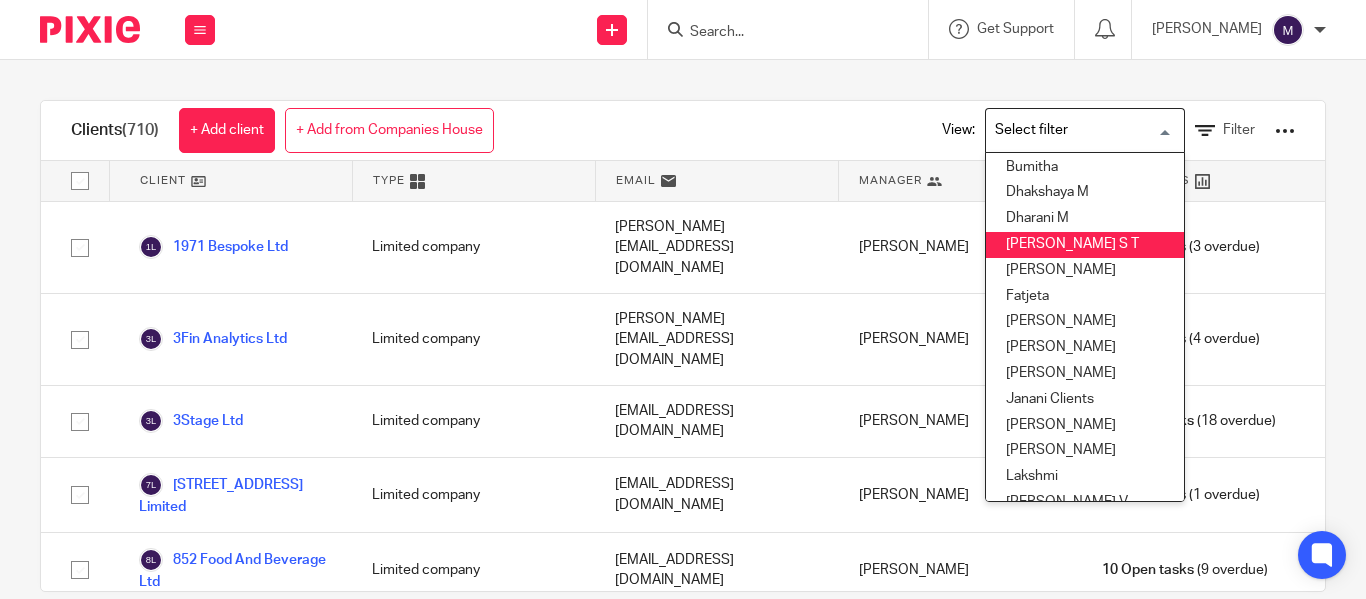 scroll, scrollTop: 400, scrollLeft: 0, axis: vertical 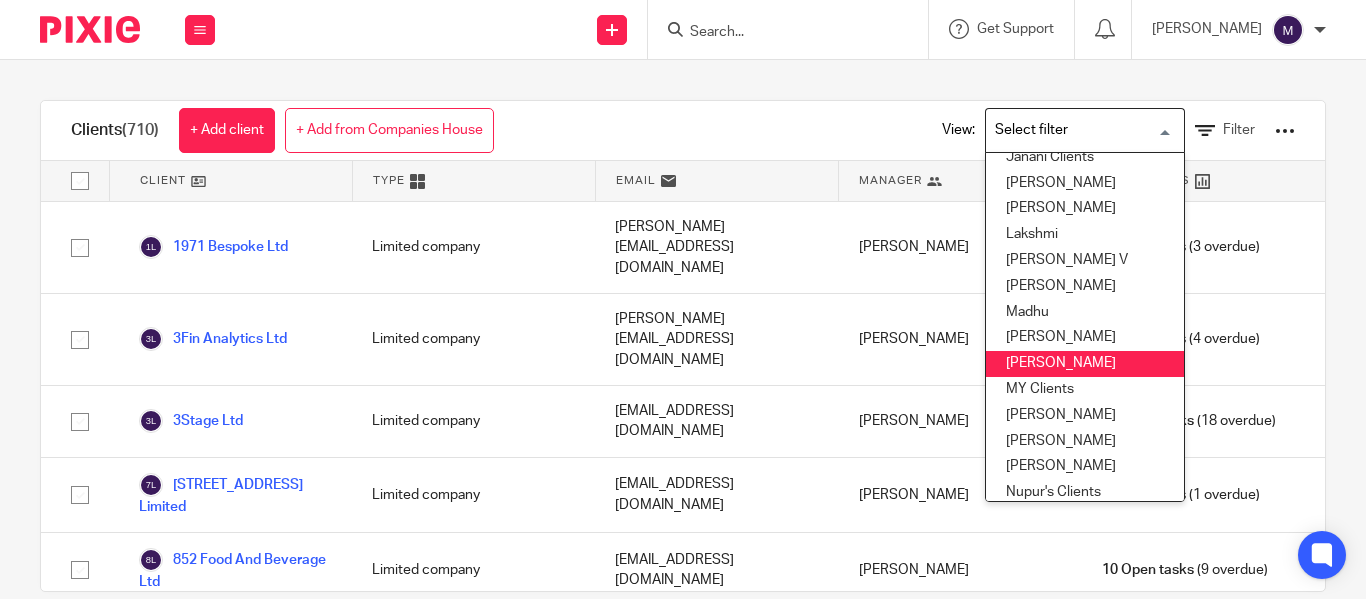 click on "[PERSON_NAME]" at bounding box center (1085, 364) 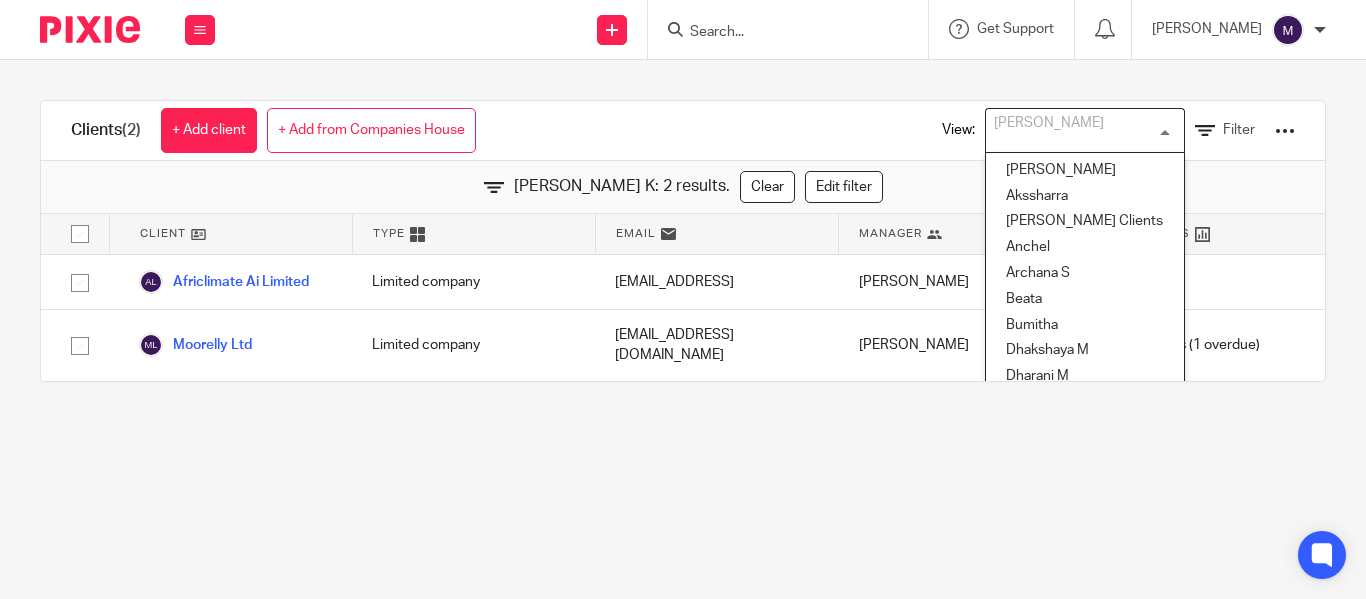 click on "[PERSON_NAME]" at bounding box center (1080, 128) 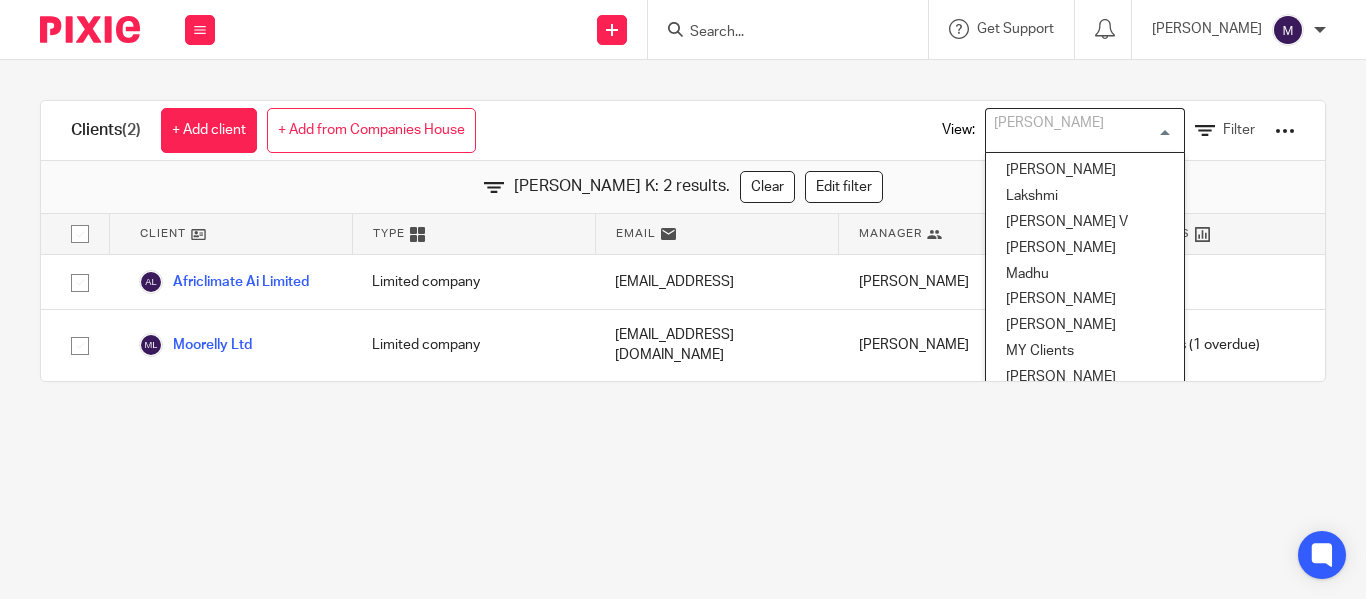 scroll, scrollTop: 338, scrollLeft: 0, axis: vertical 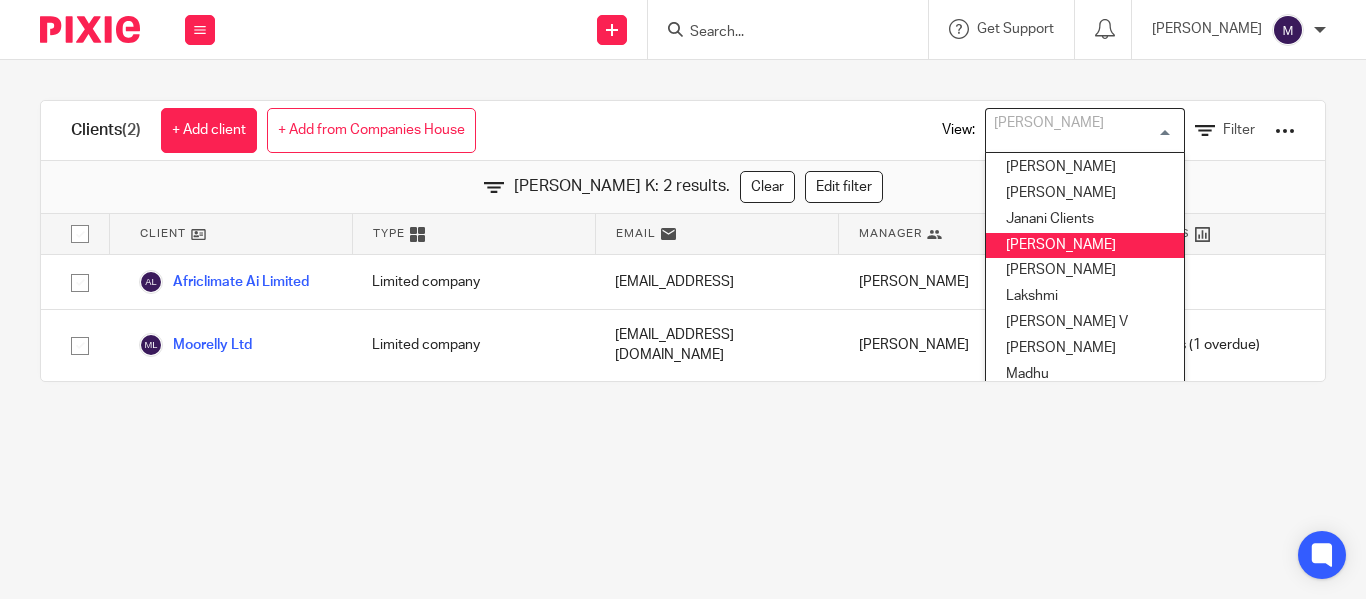 click on "Kavya T" at bounding box center (1085, 246) 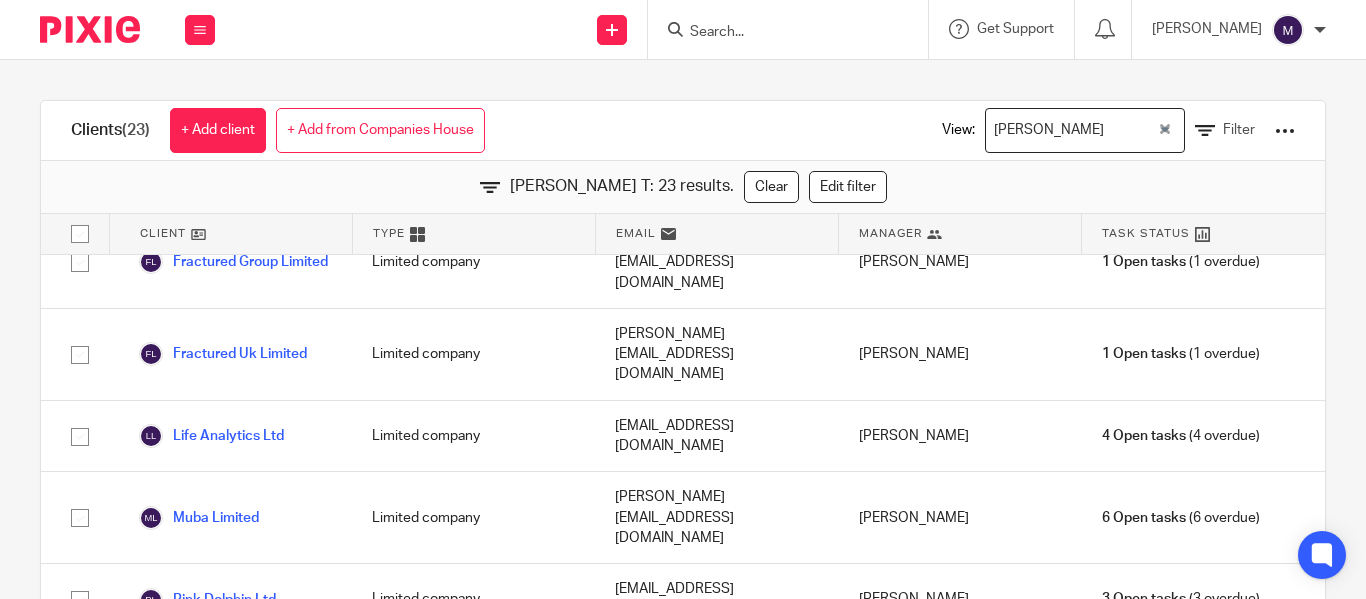 scroll, scrollTop: 900, scrollLeft: 0, axis: vertical 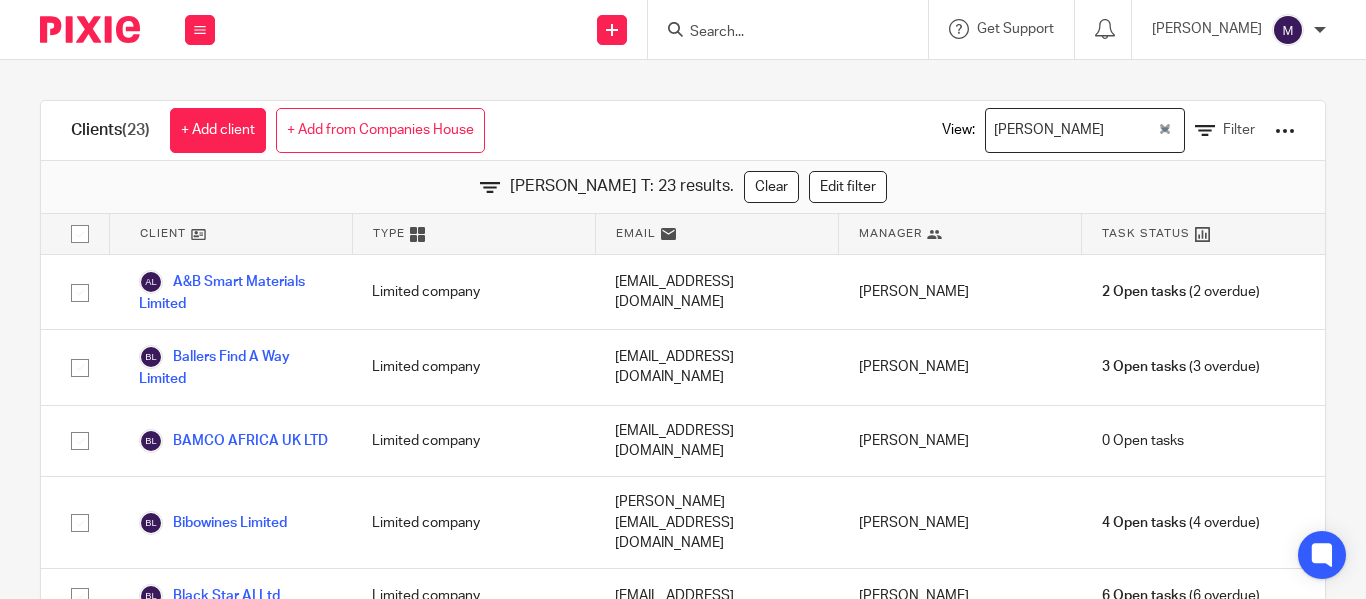 click on "Kavya T" at bounding box center (1071, 128) 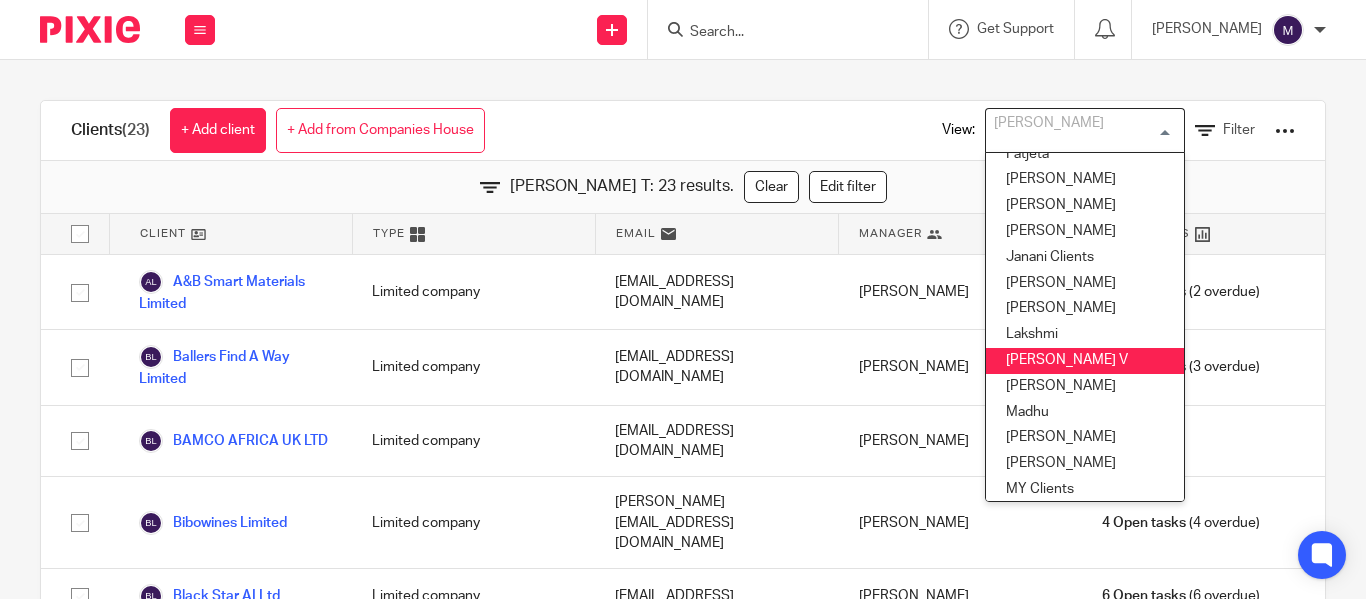 scroll, scrollTop: 200, scrollLeft: 0, axis: vertical 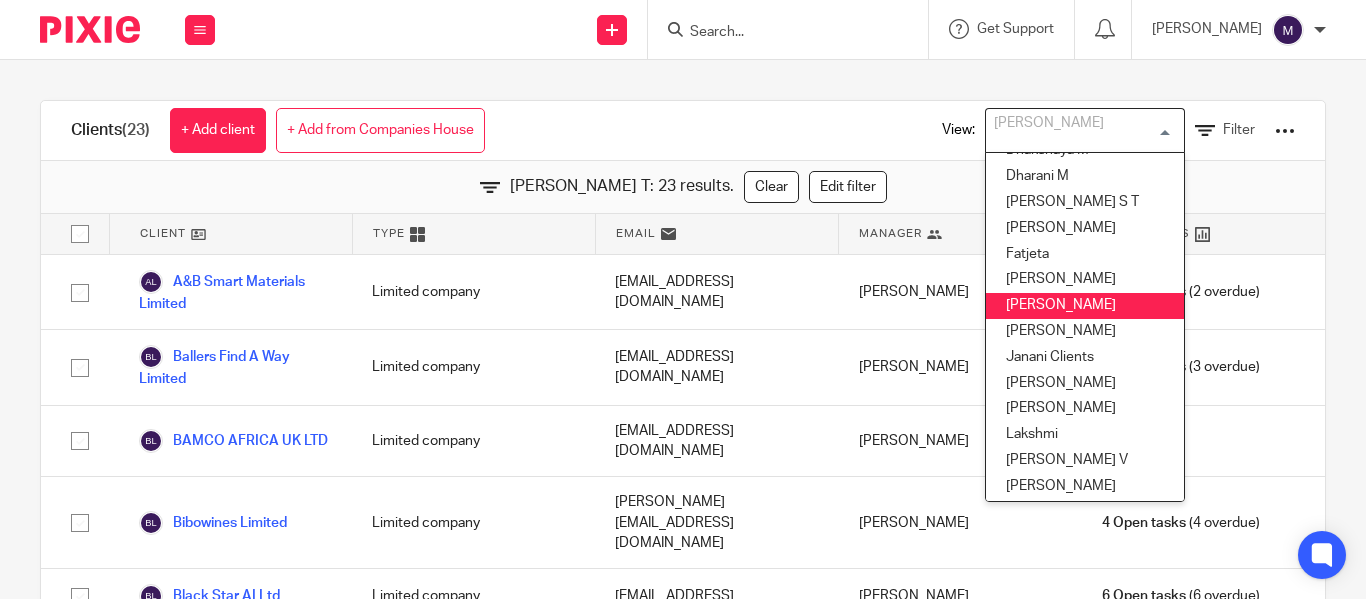 click on "Hely Patel" at bounding box center (1085, 306) 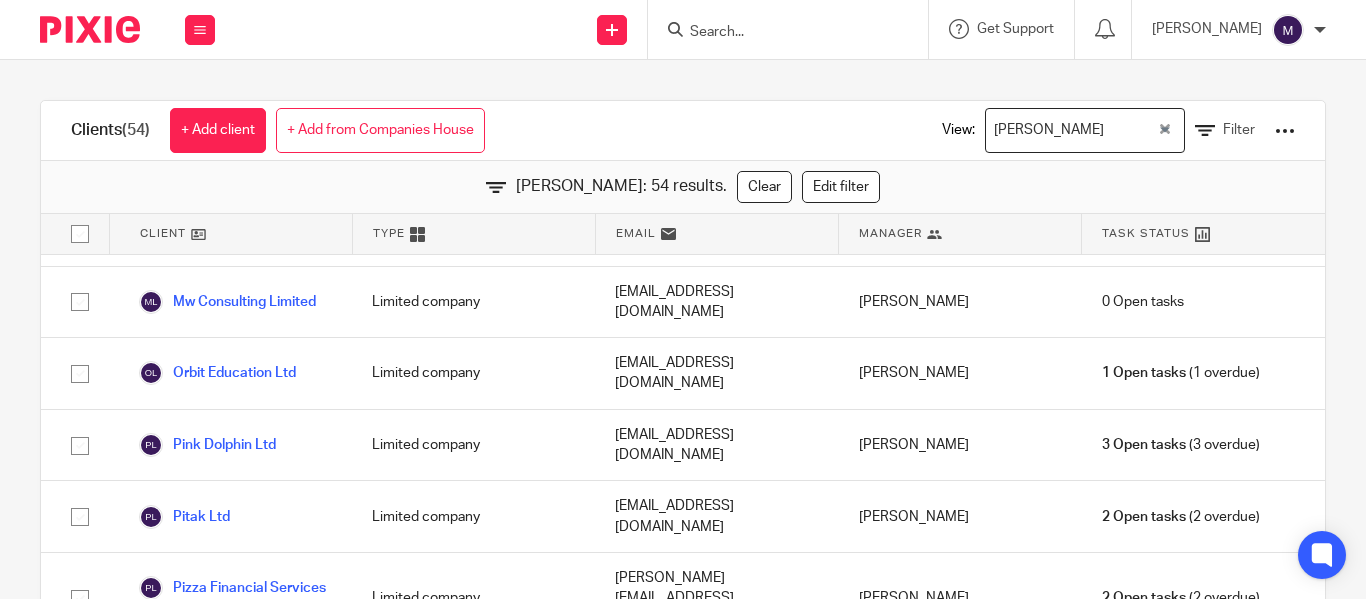 scroll, scrollTop: 3147, scrollLeft: 0, axis: vertical 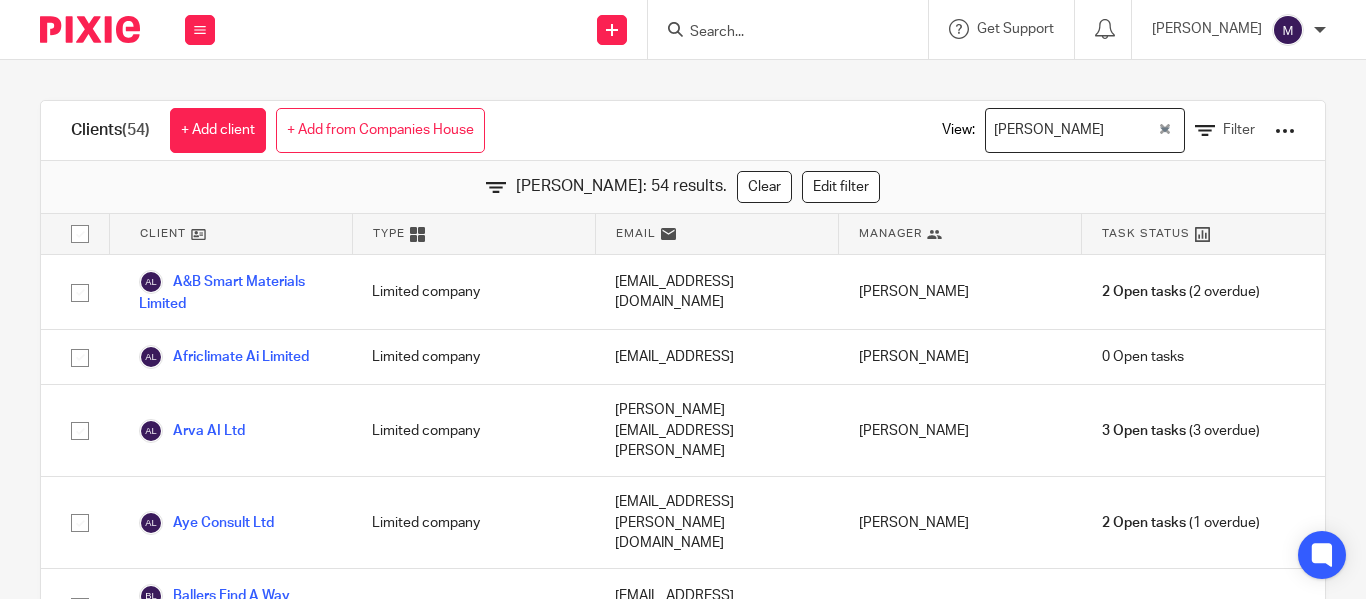click on "Clients
(54)
+ Add client
+ Add from Companies House
View:
Hely Patel
Loading...          Filter" at bounding box center (683, 131) 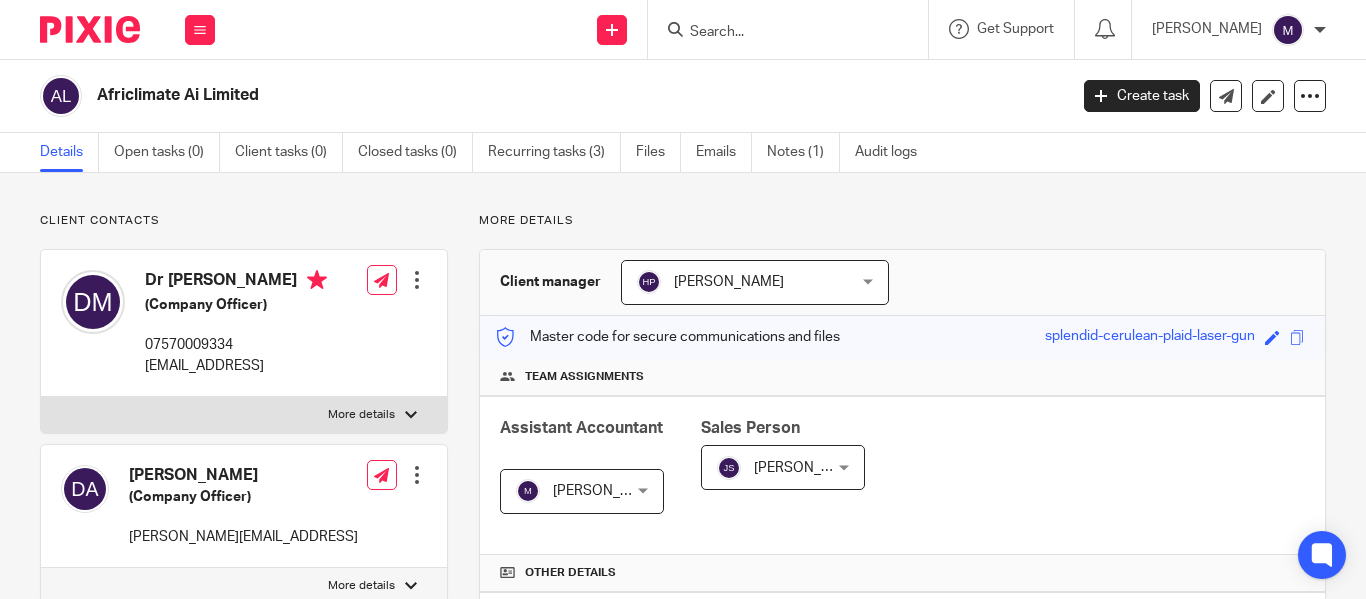 scroll, scrollTop: 0, scrollLeft: 0, axis: both 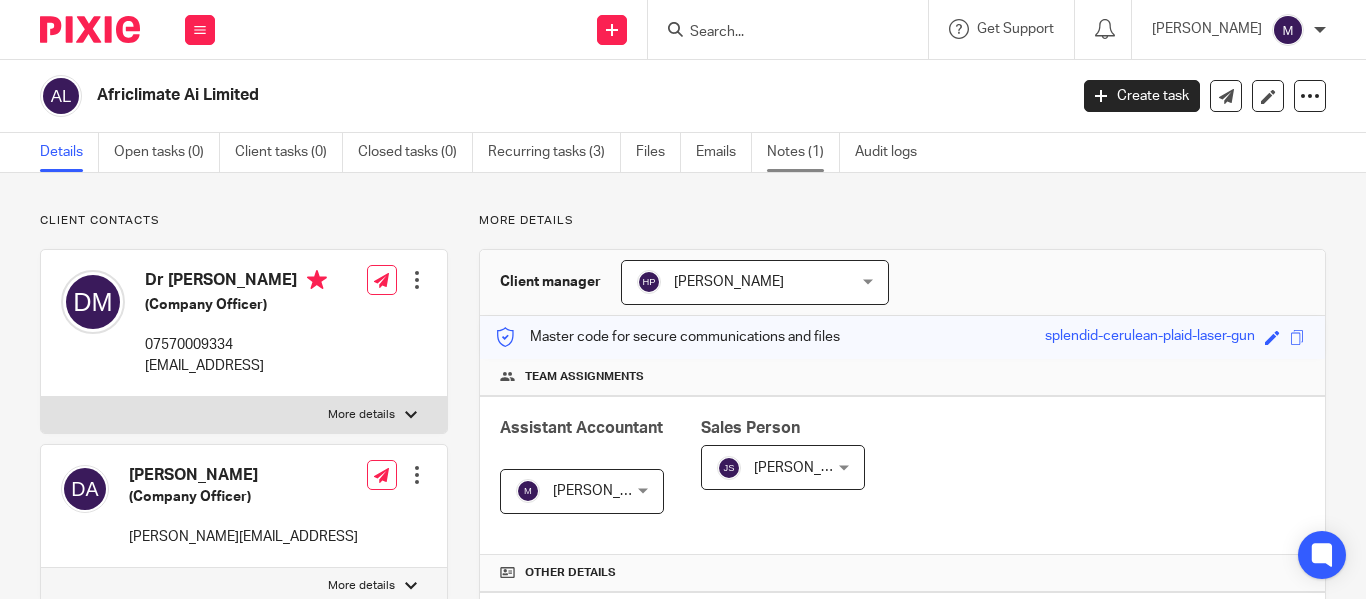 click on "Notes (1)" at bounding box center [803, 152] 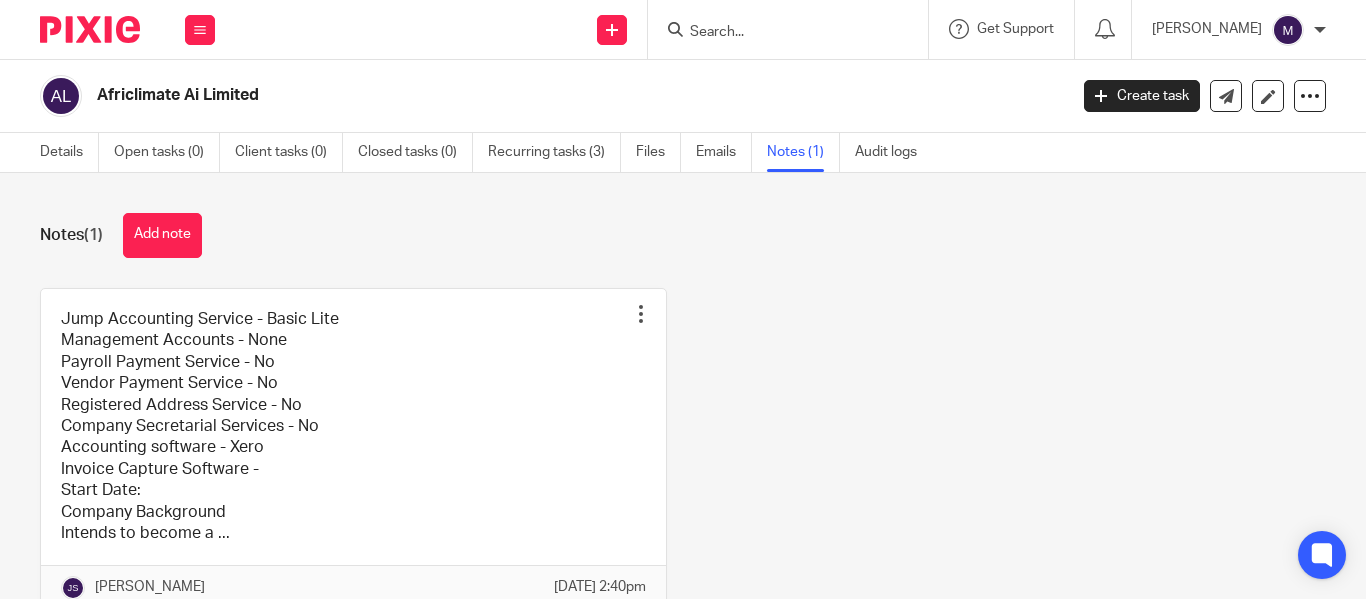 scroll, scrollTop: 0, scrollLeft: 0, axis: both 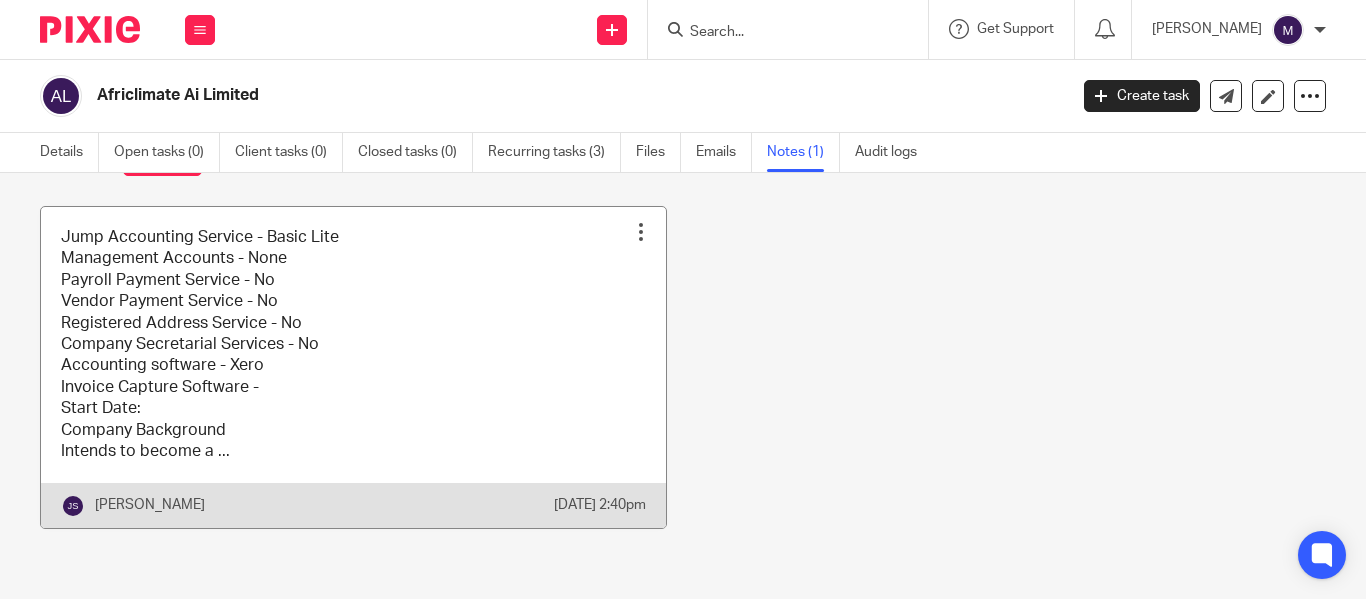 click at bounding box center (353, 367) 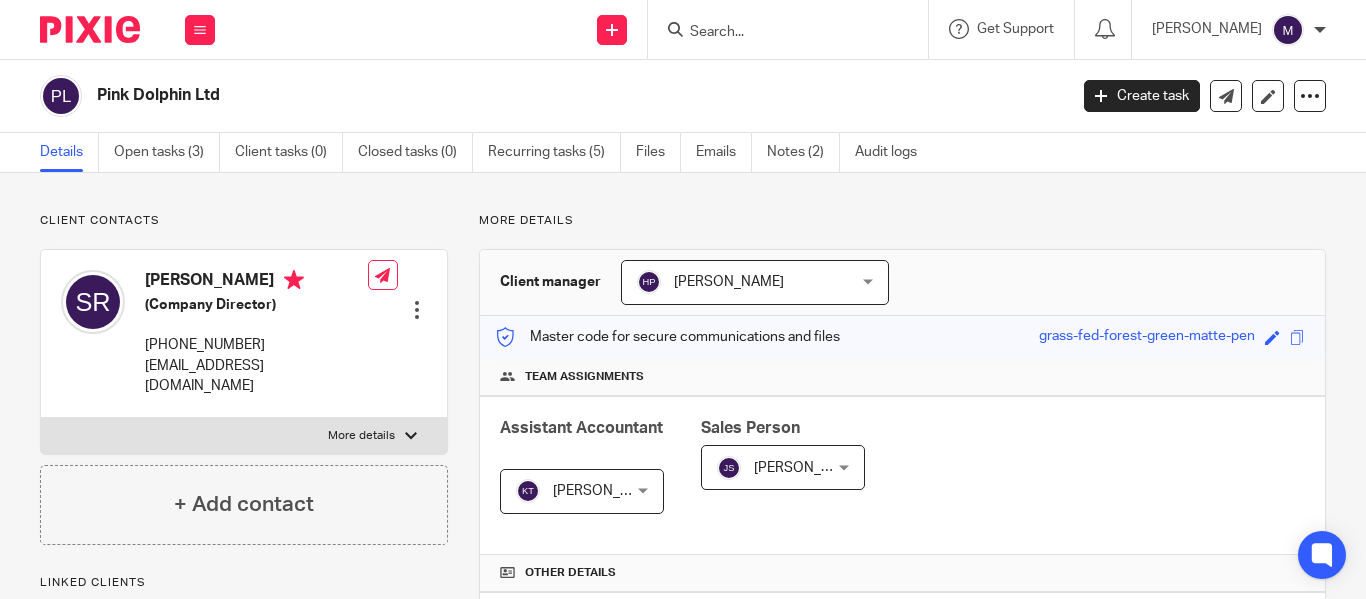 scroll, scrollTop: 0, scrollLeft: 0, axis: both 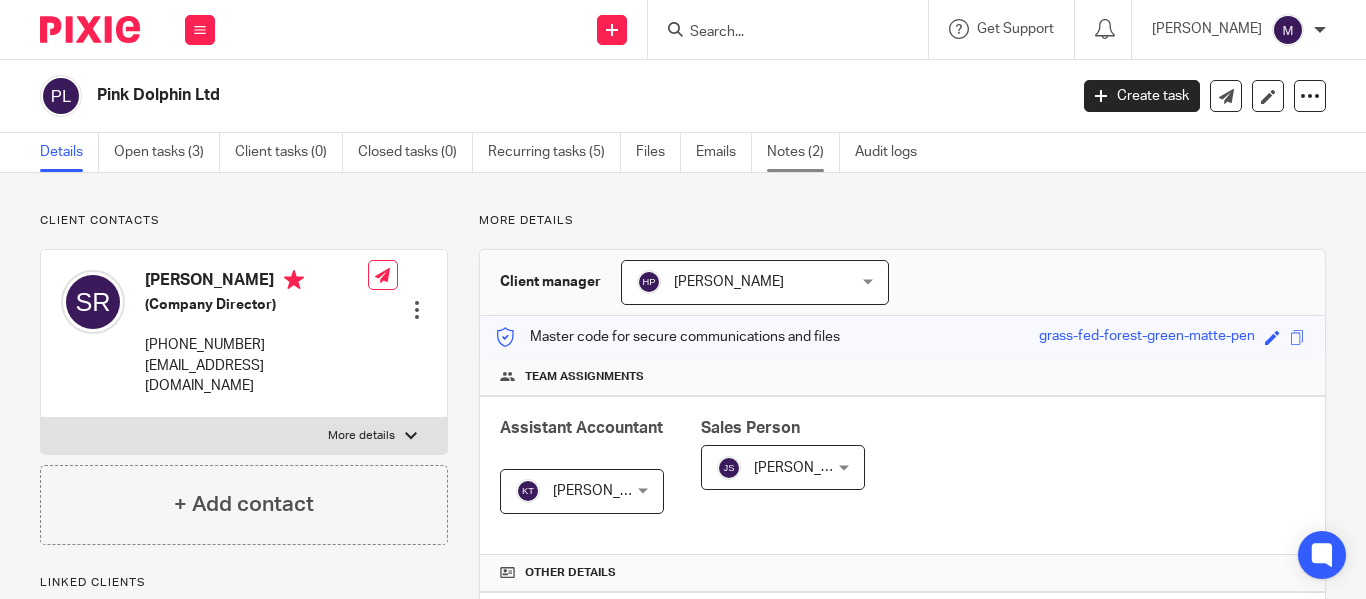 click on "Notes (2)" at bounding box center [803, 152] 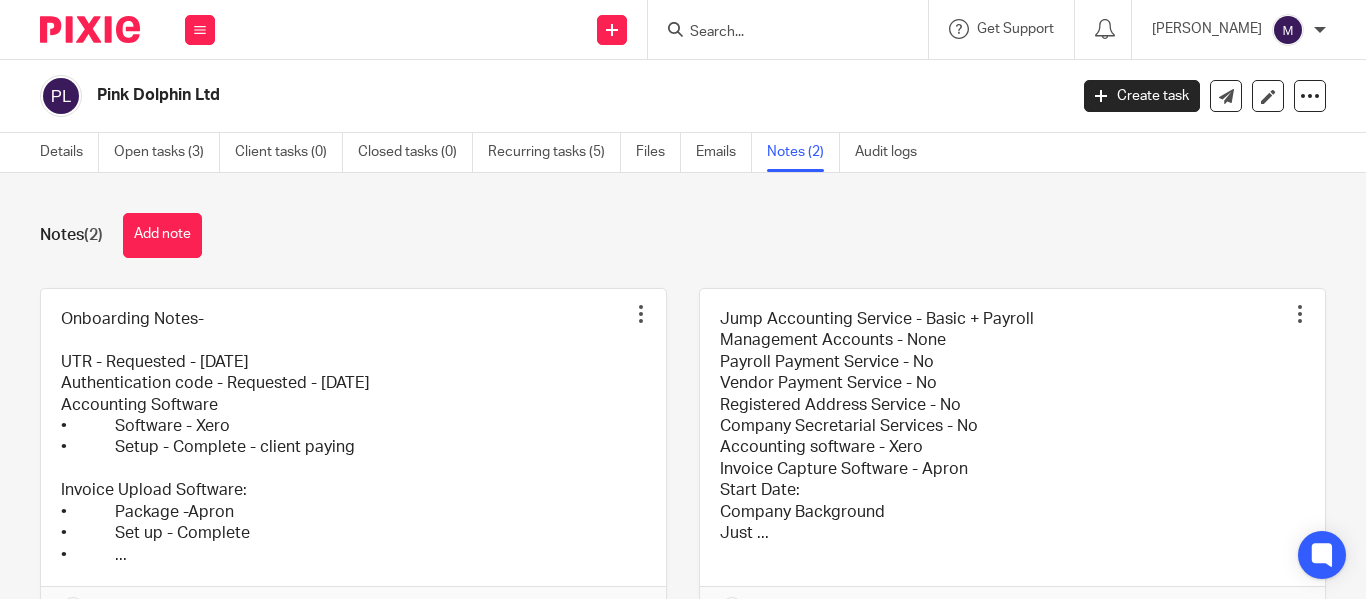 scroll, scrollTop: 0, scrollLeft: 0, axis: both 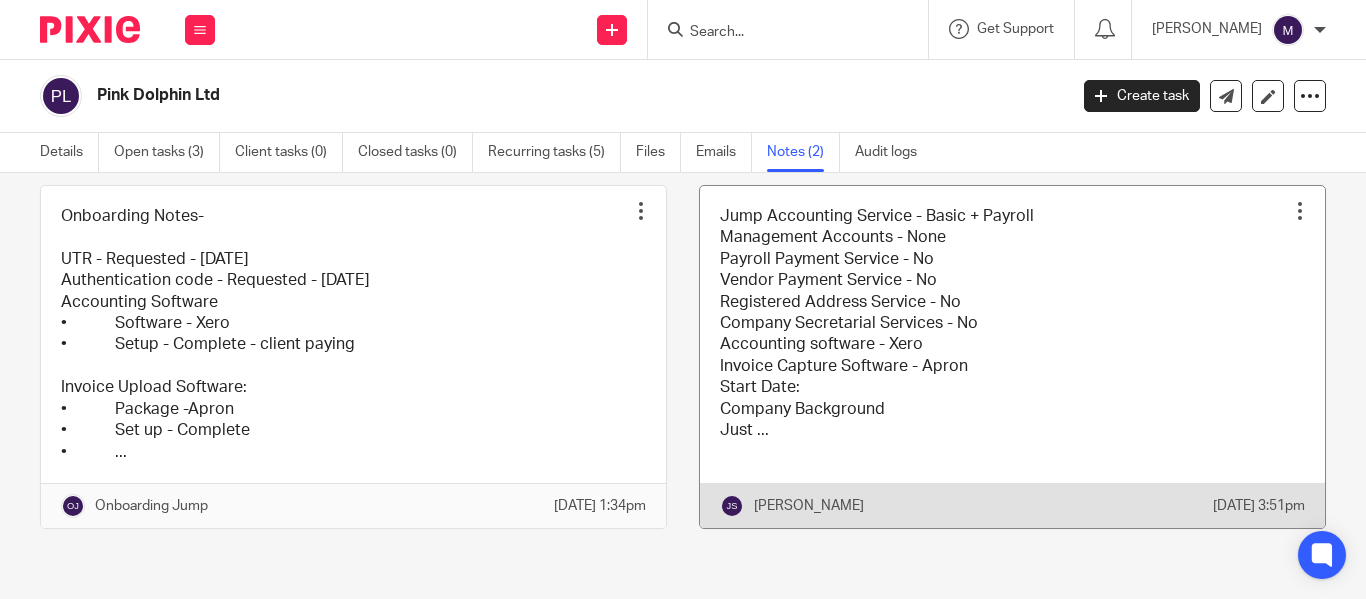 click at bounding box center (1012, 357) 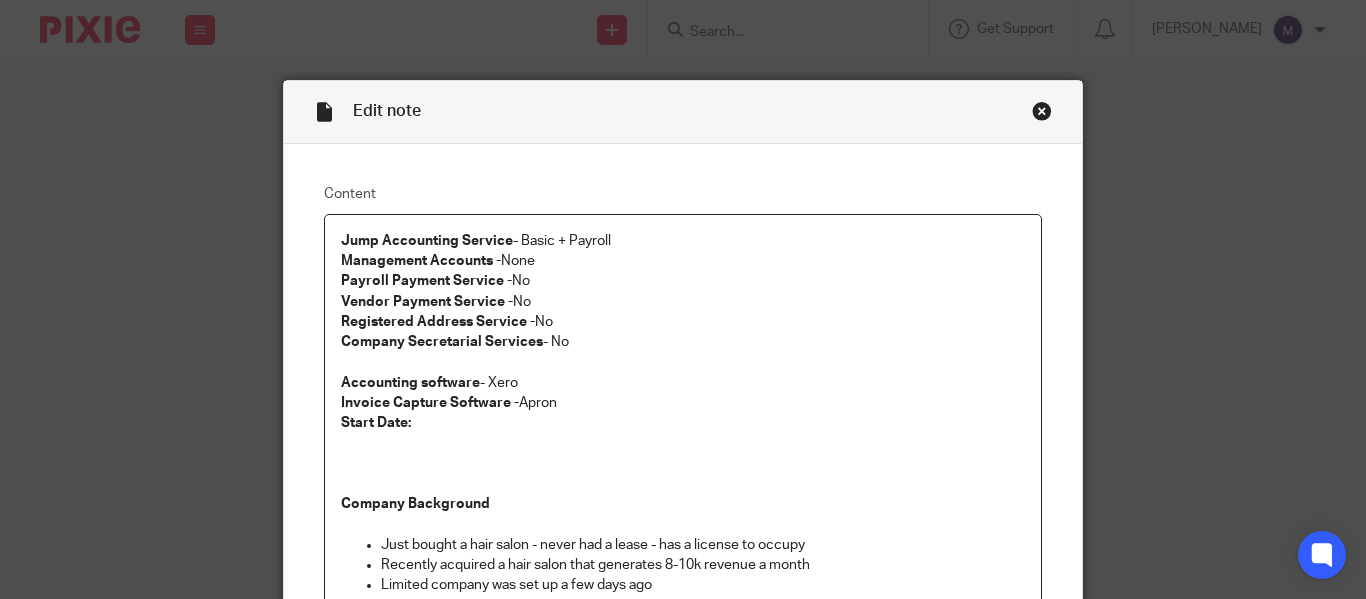 scroll, scrollTop: 0, scrollLeft: 0, axis: both 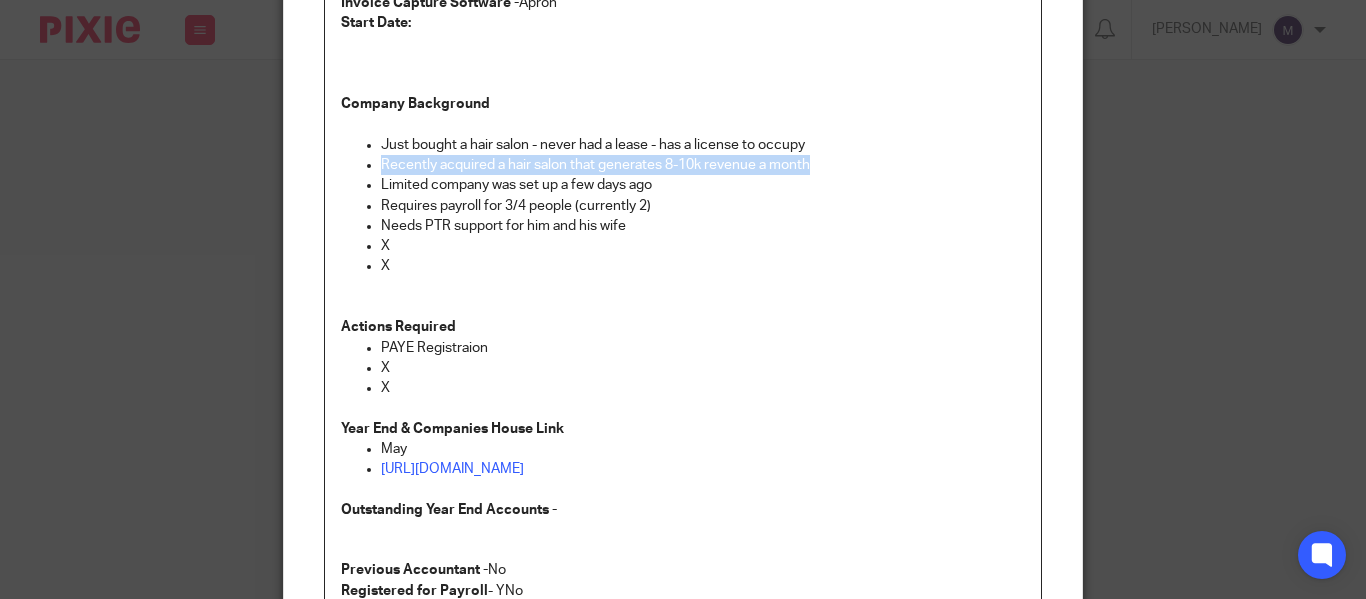 drag, startPoint x: 373, startPoint y: 161, endPoint x: 820, endPoint y: 164, distance: 447.01007 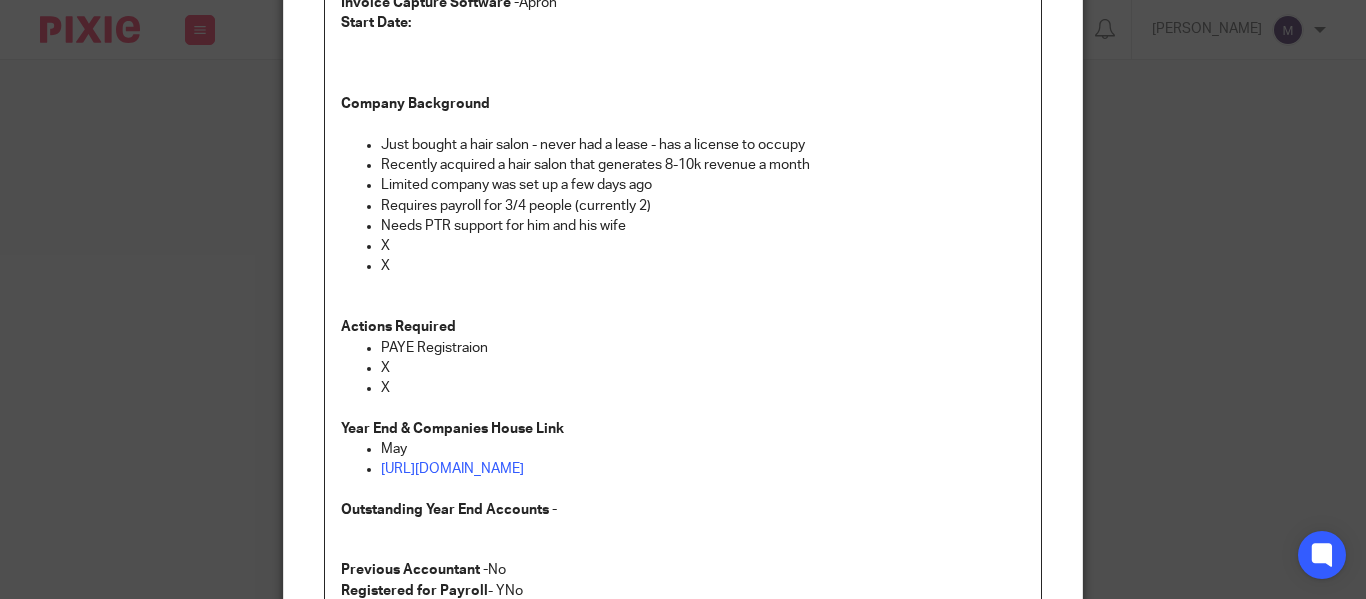 drag, startPoint x: 371, startPoint y: 187, endPoint x: 661, endPoint y: 185, distance: 290.0069 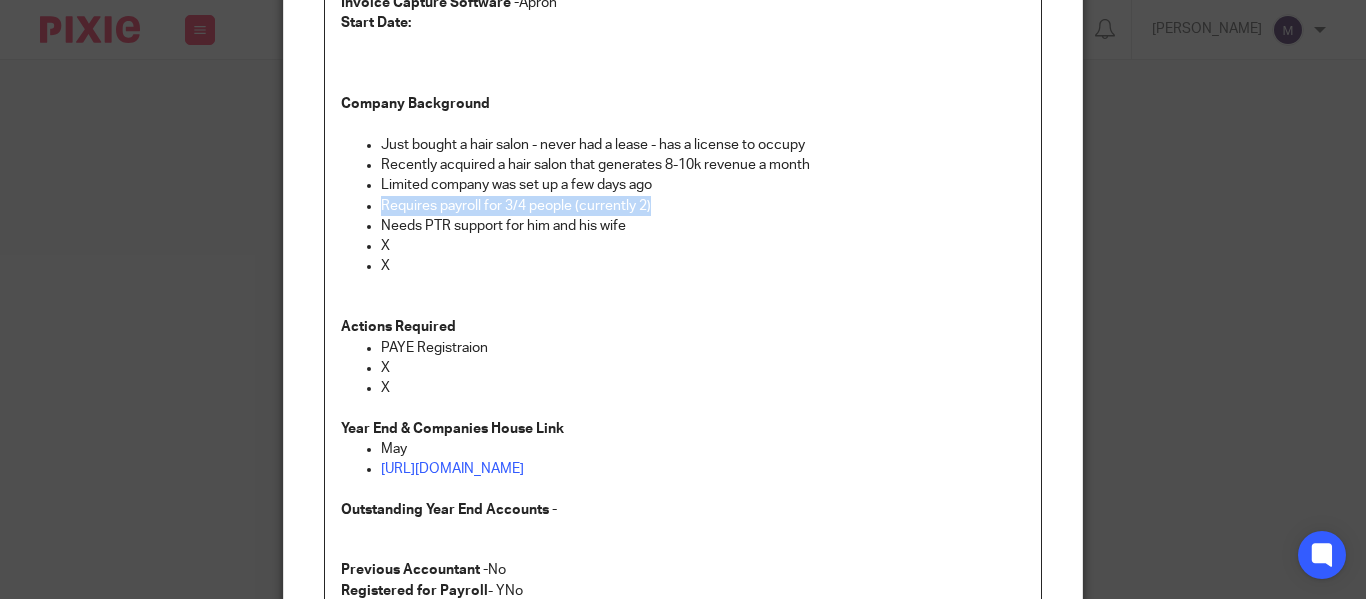 drag, startPoint x: 374, startPoint y: 211, endPoint x: 656, endPoint y: 198, distance: 282.2995 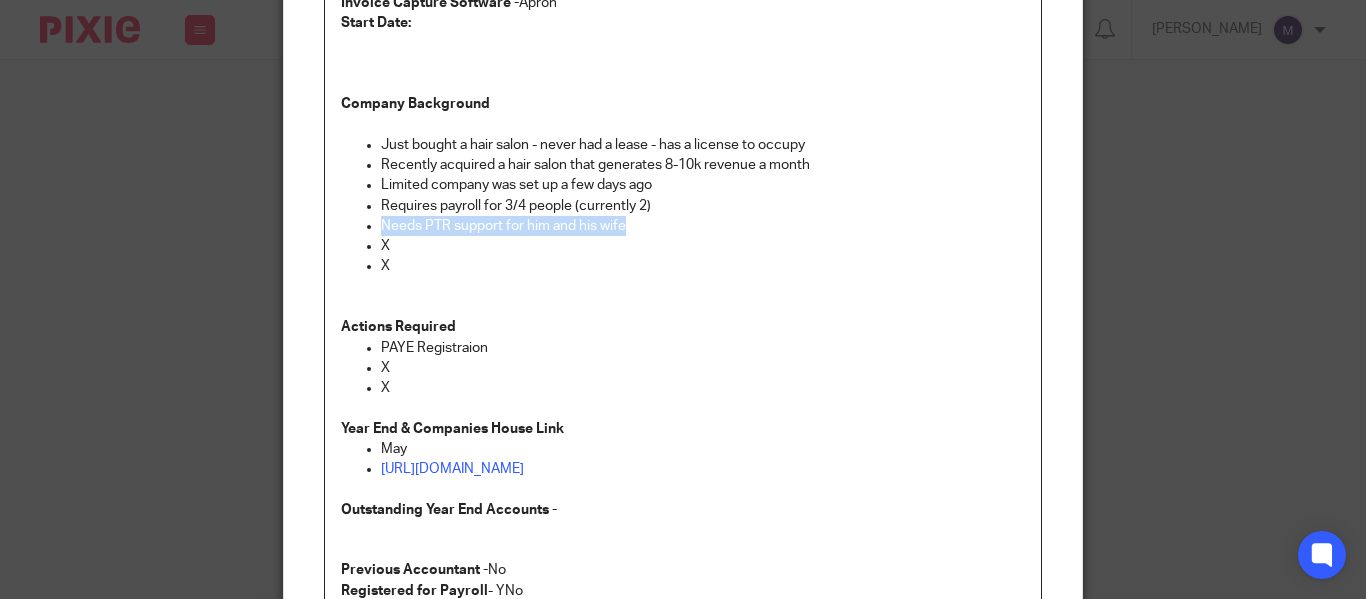 drag, startPoint x: 370, startPoint y: 219, endPoint x: 637, endPoint y: 216, distance: 267.01685 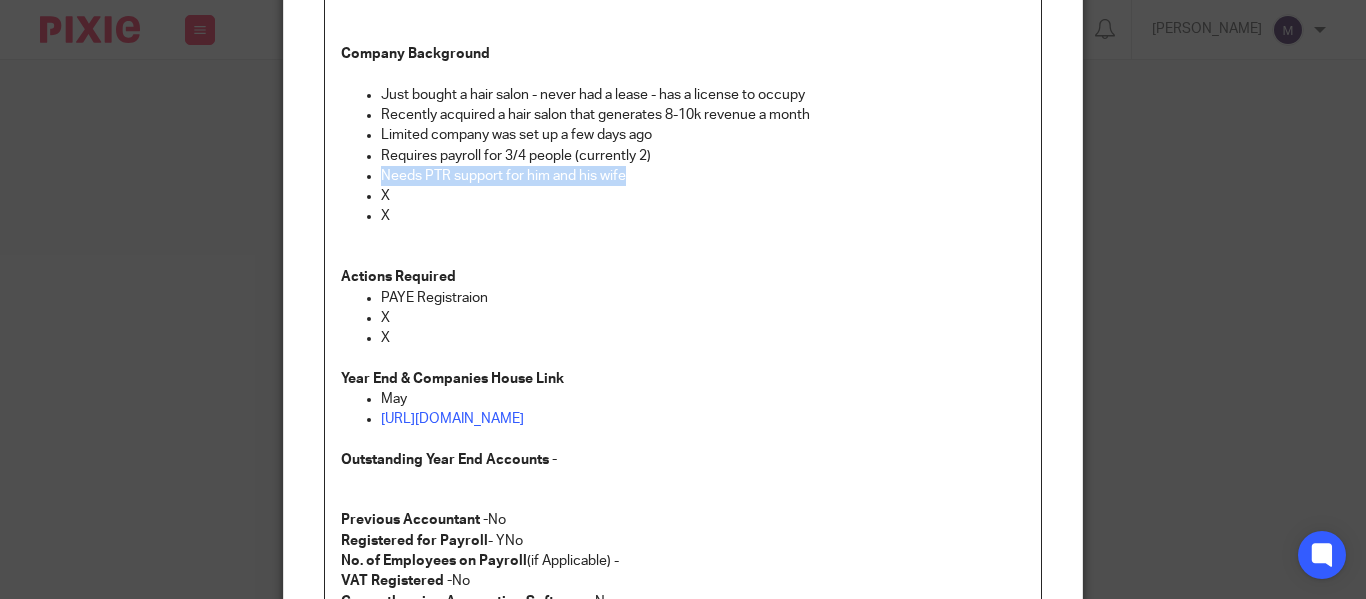 scroll, scrollTop: 500, scrollLeft: 0, axis: vertical 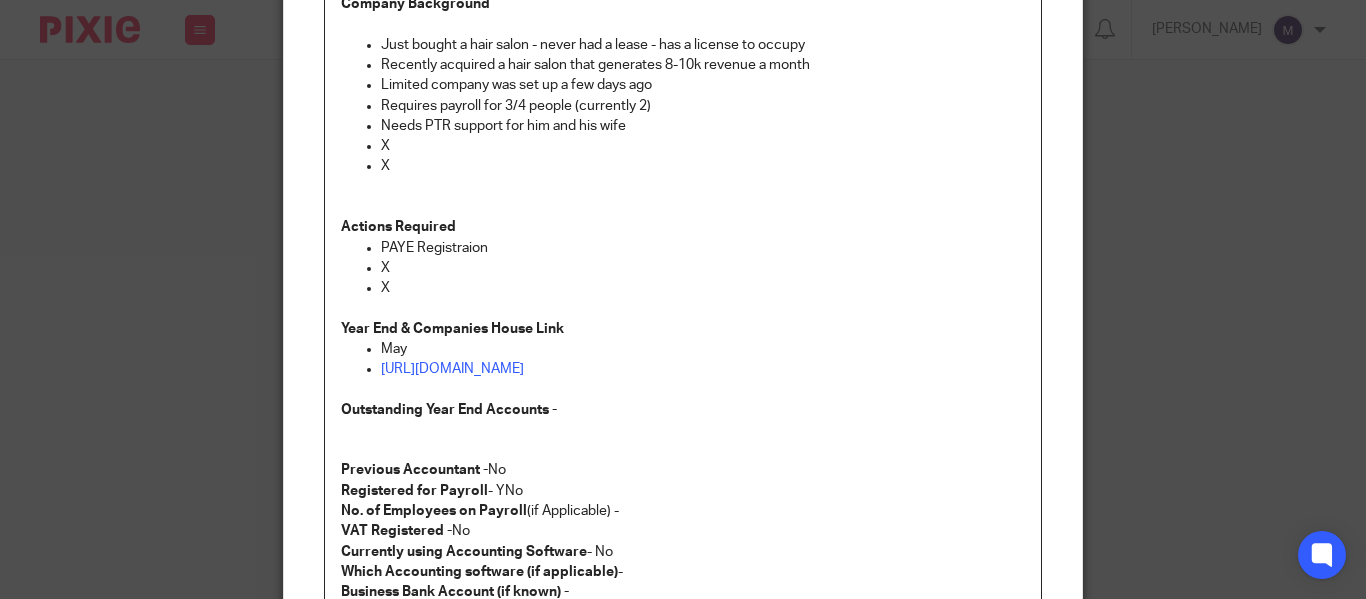 click on "PAYE Registraion" at bounding box center [703, 248] 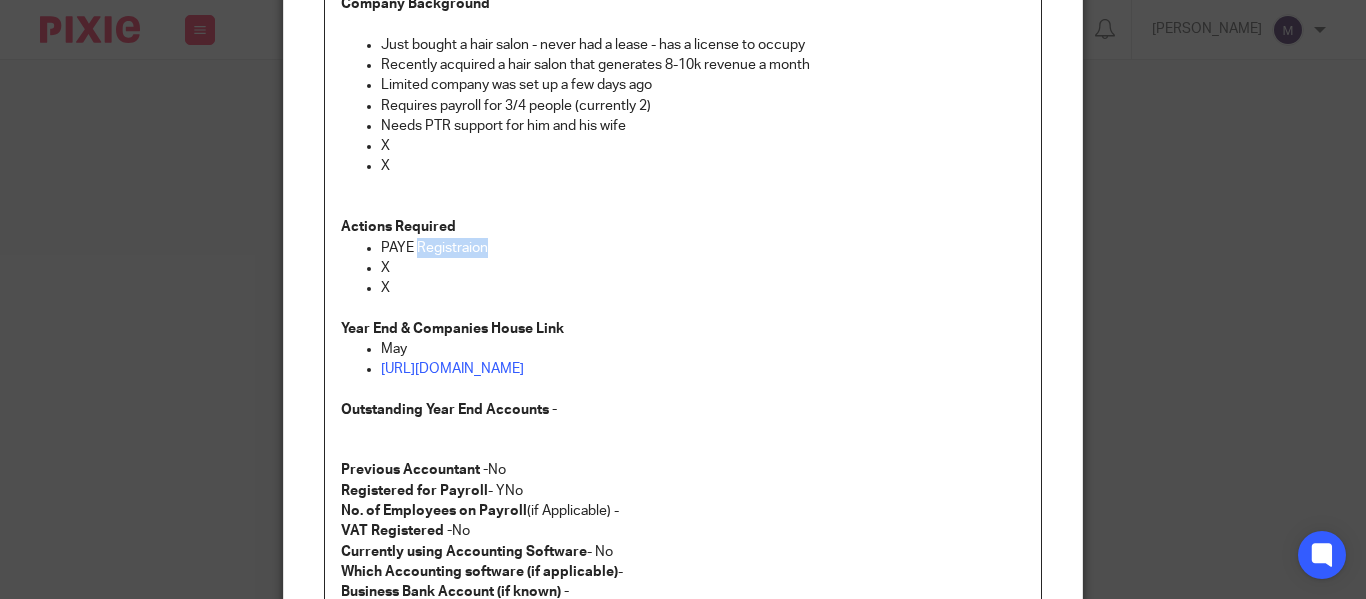 click on "PAYE Registraion" at bounding box center [703, 248] 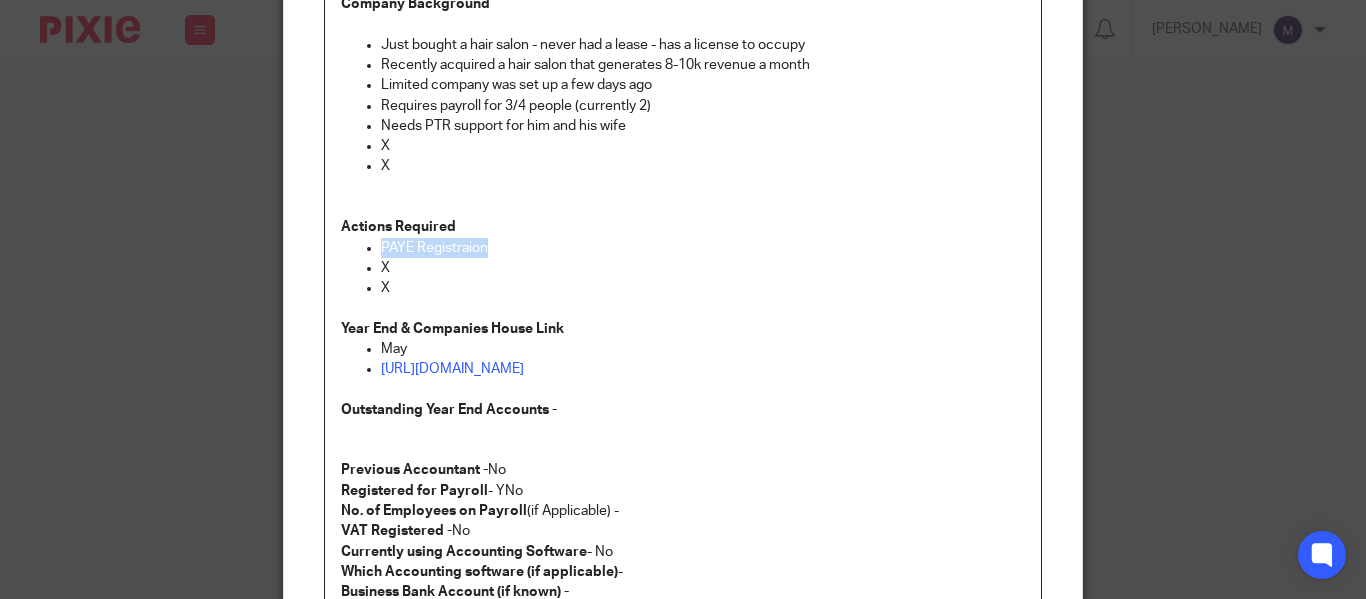 click on "PAYE Registraion" at bounding box center [703, 248] 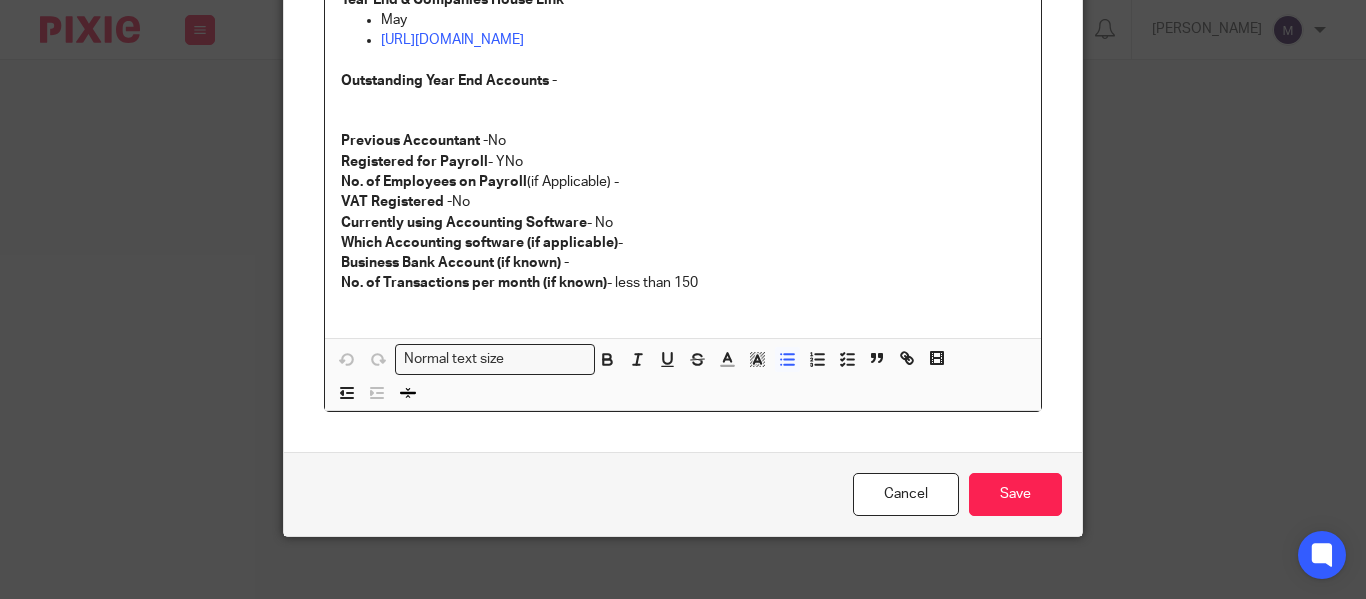 scroll, scrollTop: 847, scrollLeft: 0, axis: vertical 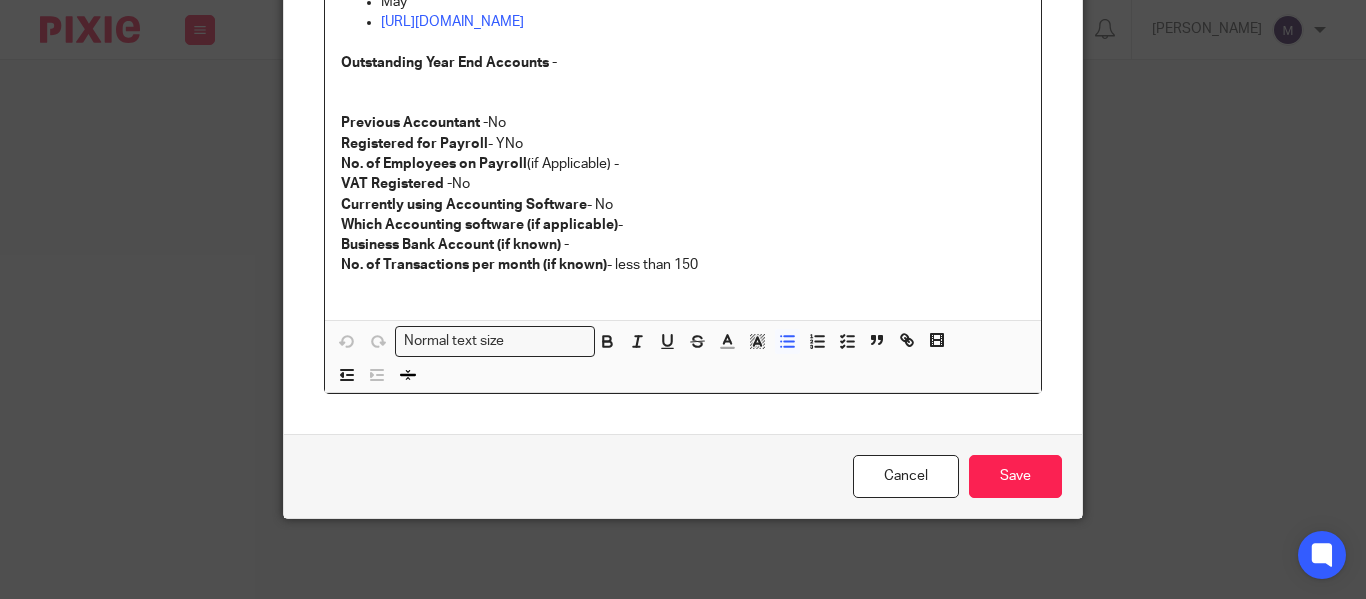 click on "Previous Accountant -  No" at bounding box center (683, 123) 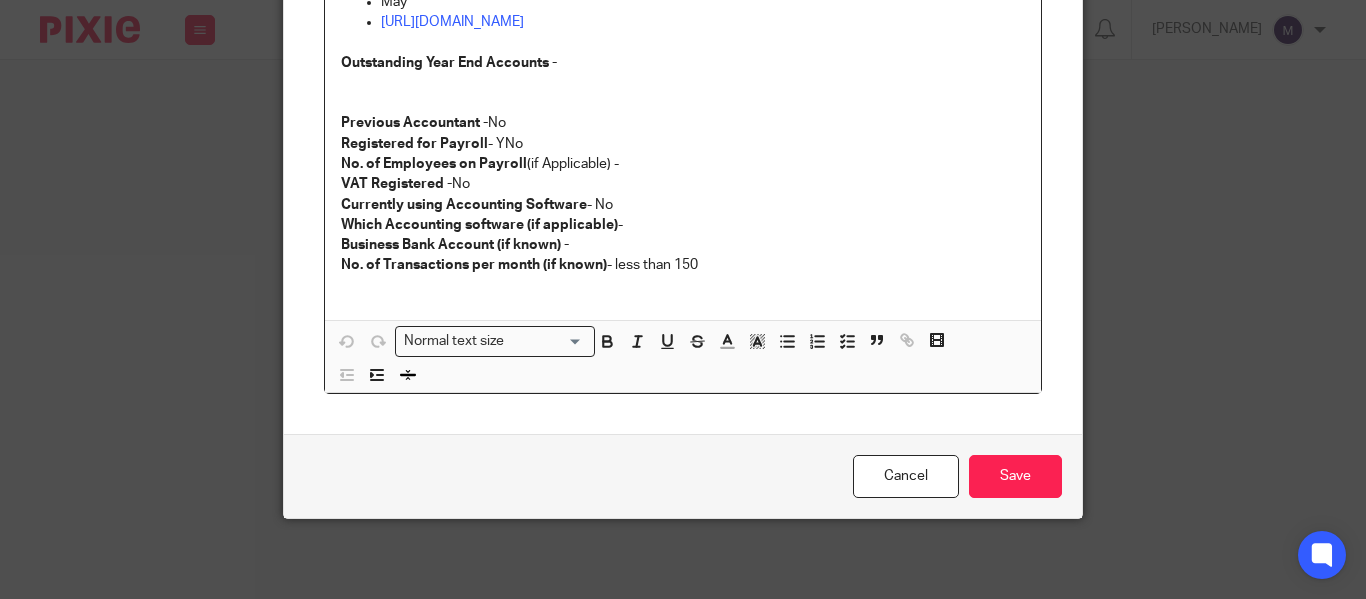 click on "Previous Accountant -  No" at bounding box center [683, 123] 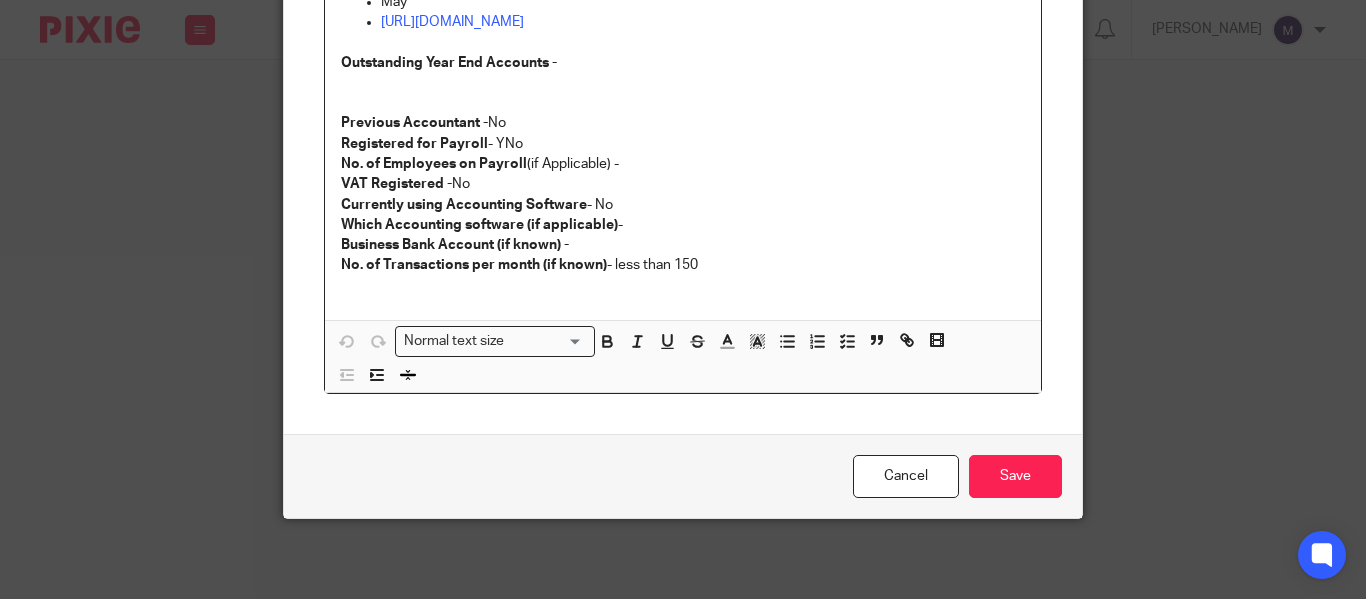 click on "Registered for Payroll  - YNo" at bounding box center (683, 144) 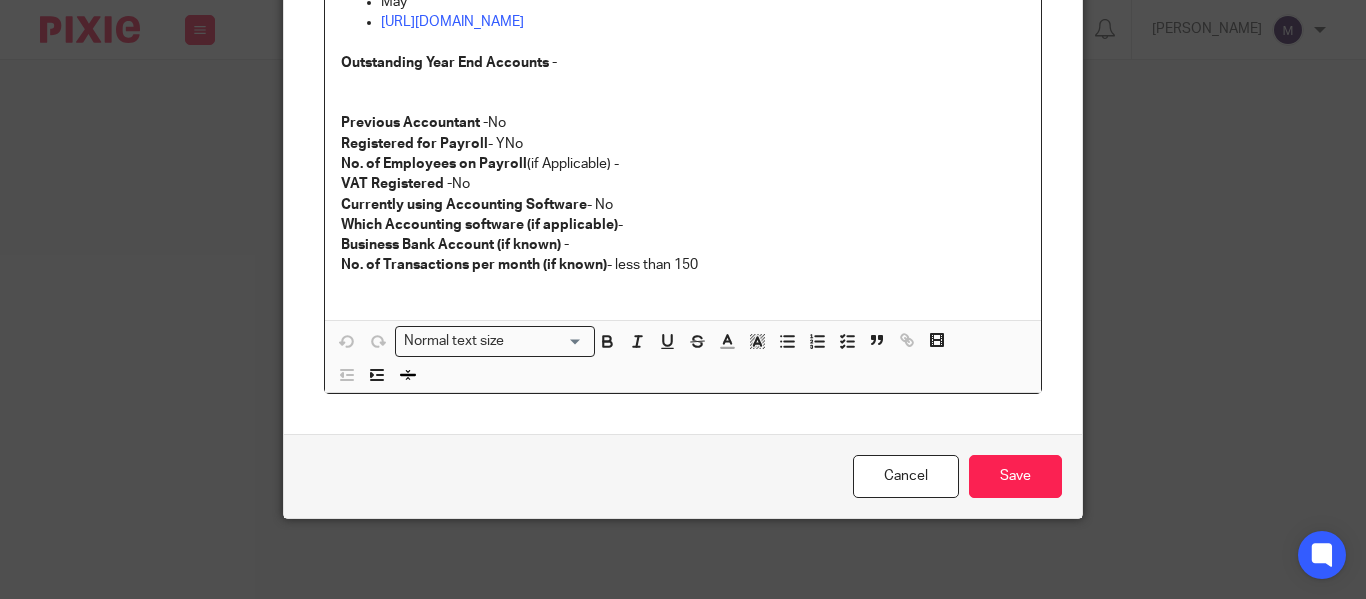 click on "Registered for Payroll  - YNo" at bounding box center (683, 144) 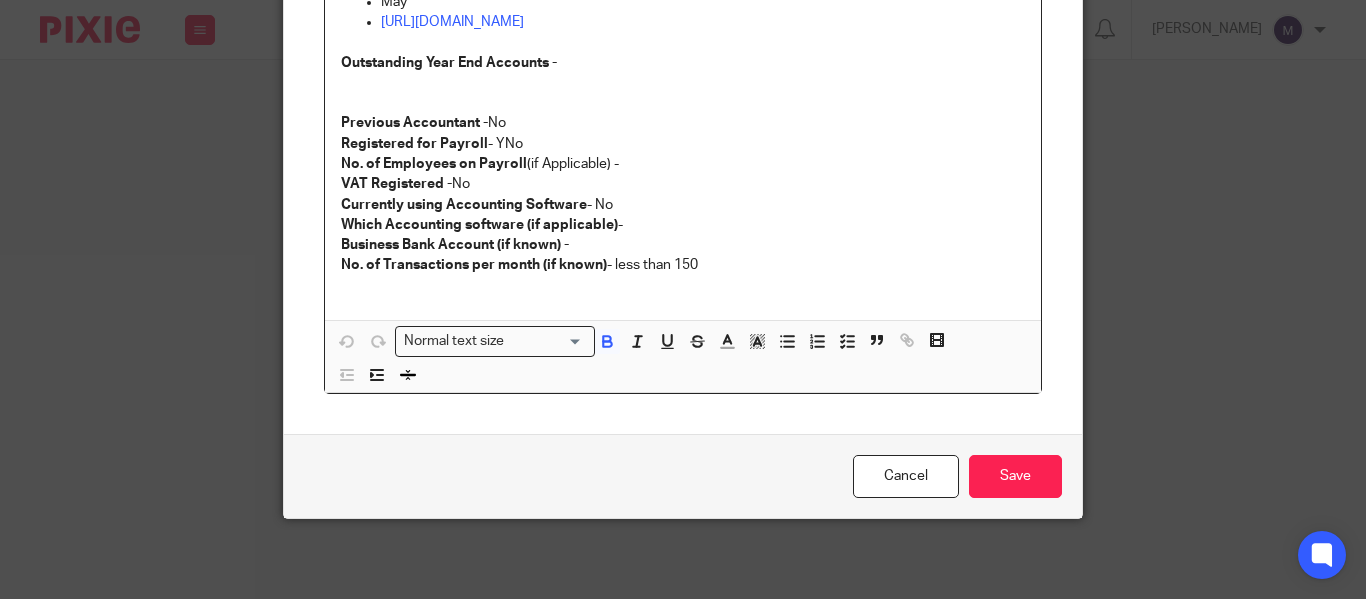 click on "Which Accounting software (if applicable)" at bounding box center [479, 225] 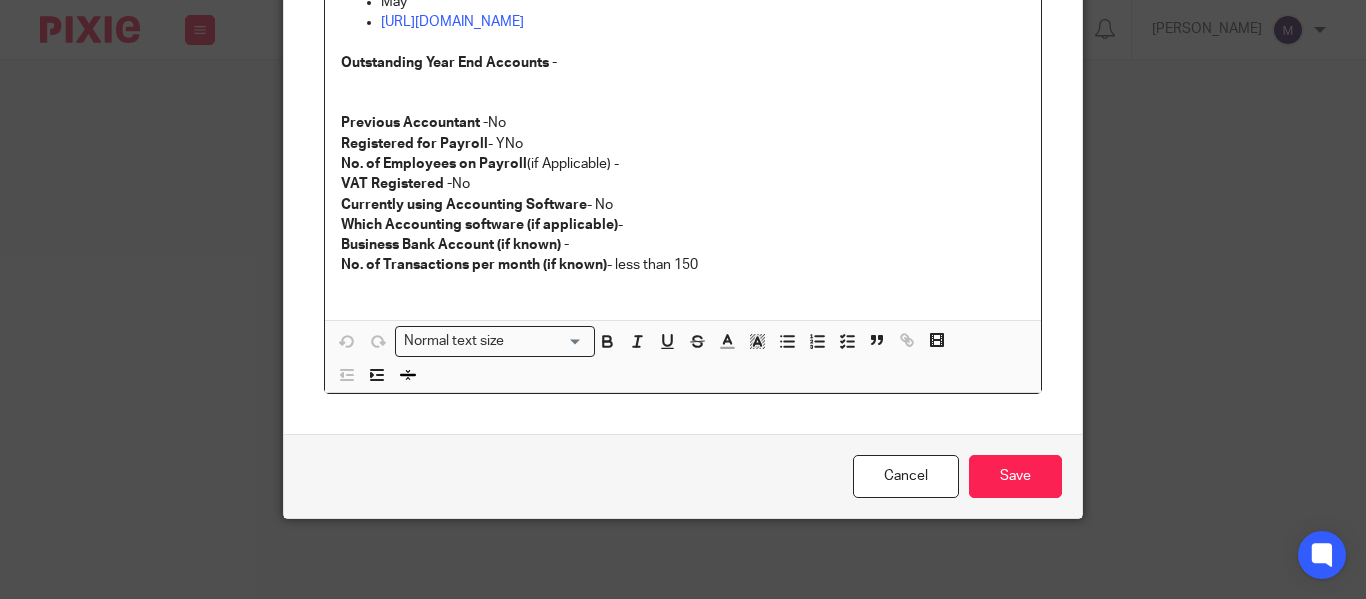 click on "Business Bank Account (if known) -" at bounding box center (683, 245) 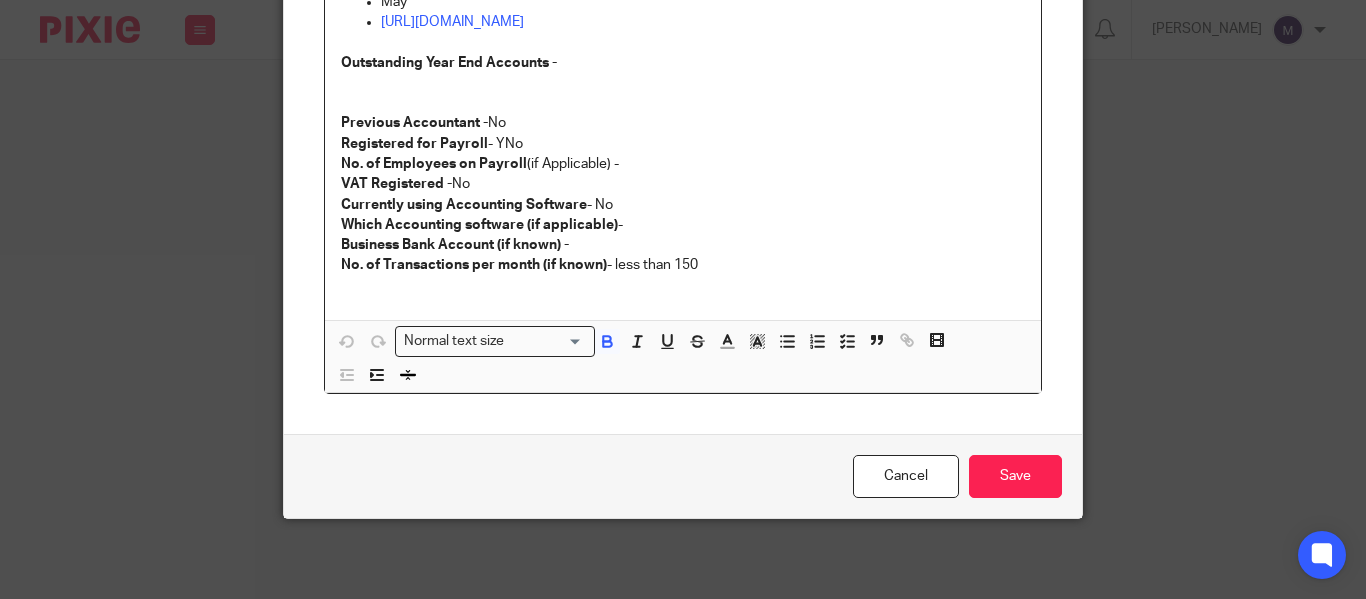click on "Business Bank Account (if known) -" at bounding box center [683, 245] 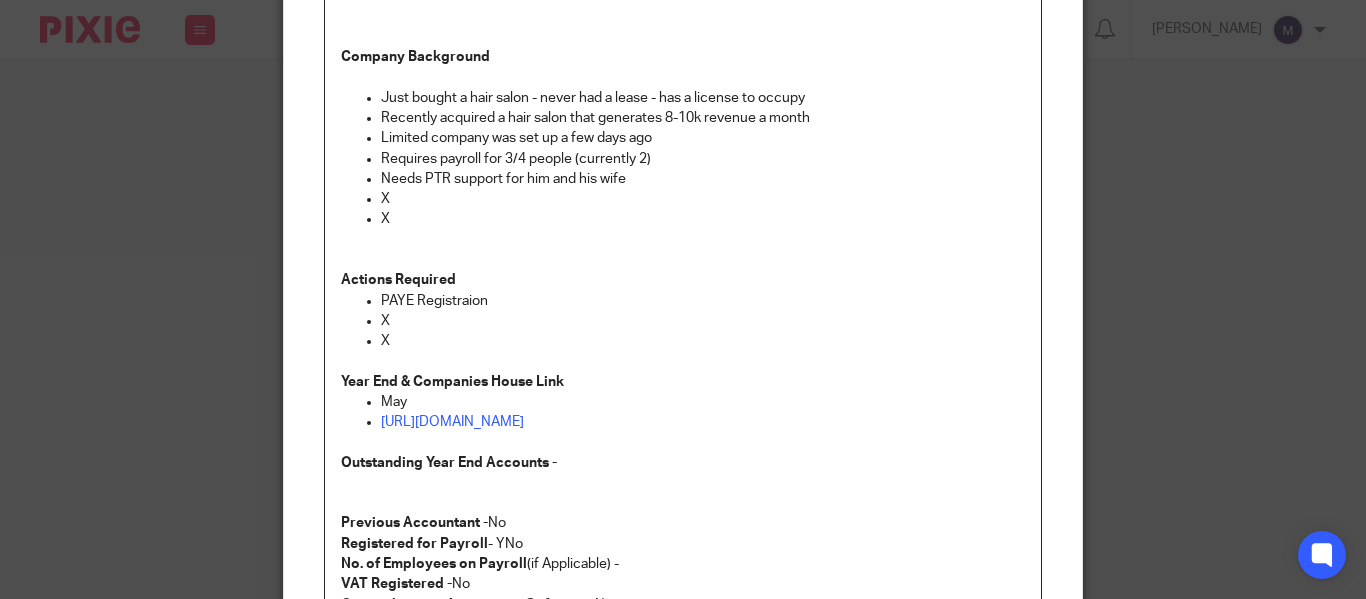 scroll, scrollTop: 247, scrollLeft: 0, axis: vertical 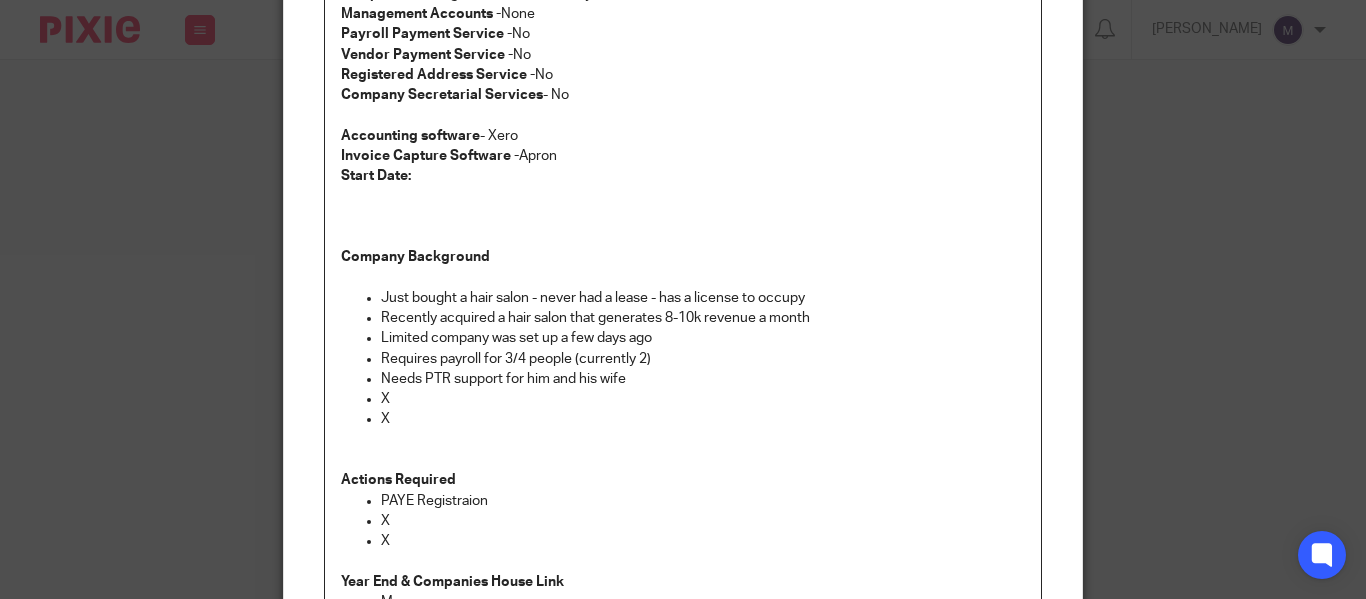 click on "Requires payroll for 3/4 people (currently 2)" at bounding box center (703, 359) 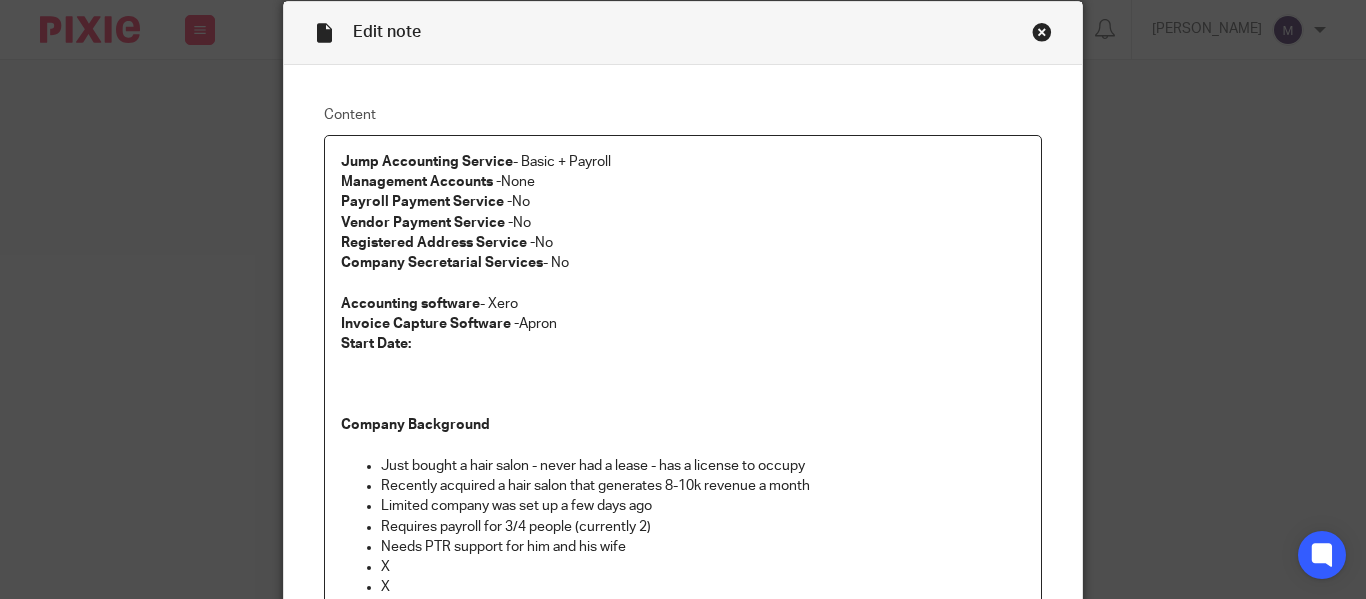 scroll, scrollTop: 47, scrollLeft: 0, axis: vertical 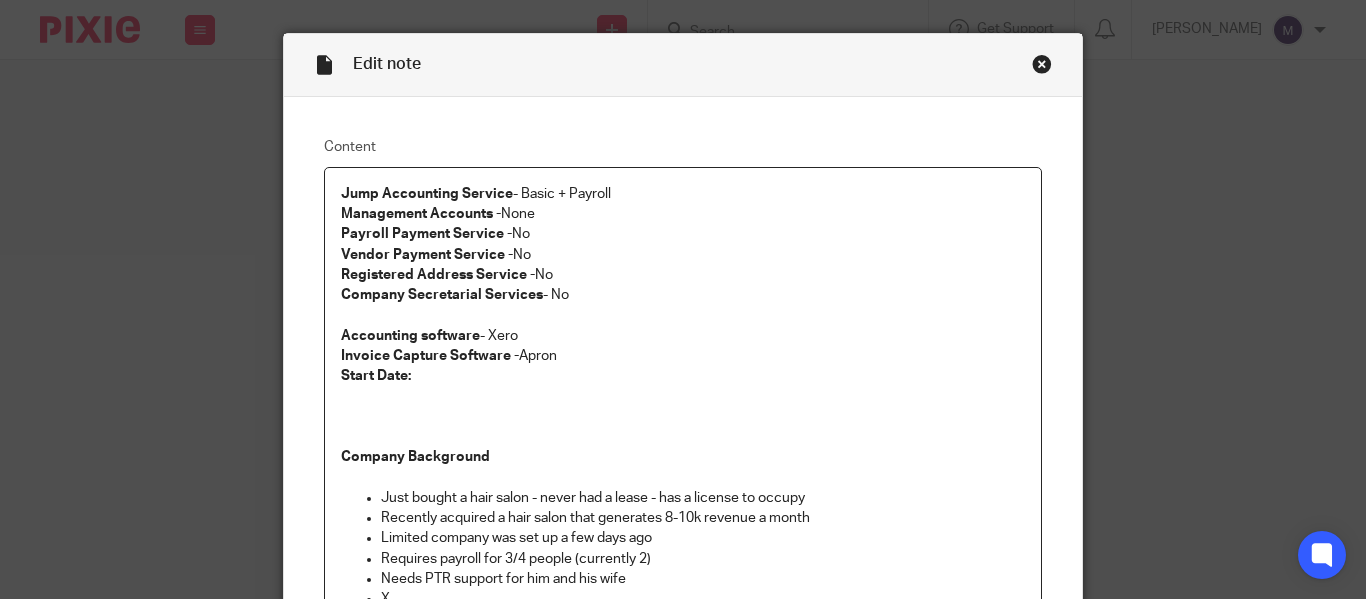 click on "Invoice Capture Software -  Apron" at bounding box center [683, 356] 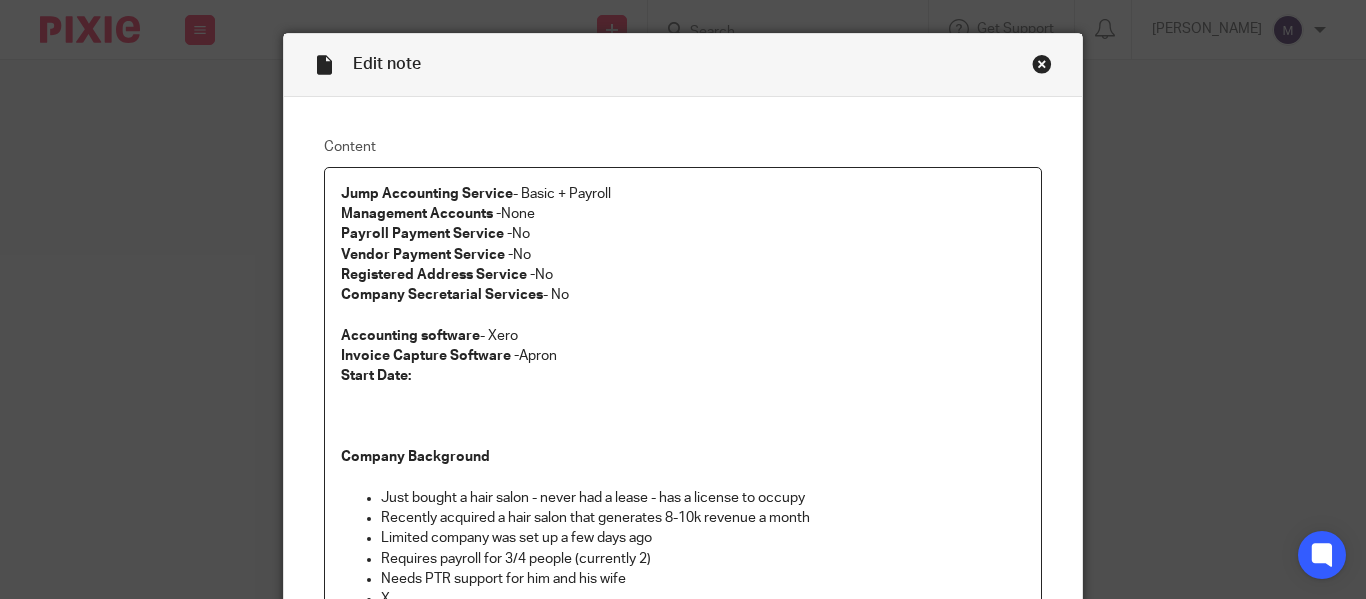 click at bounding box center [683, 315] 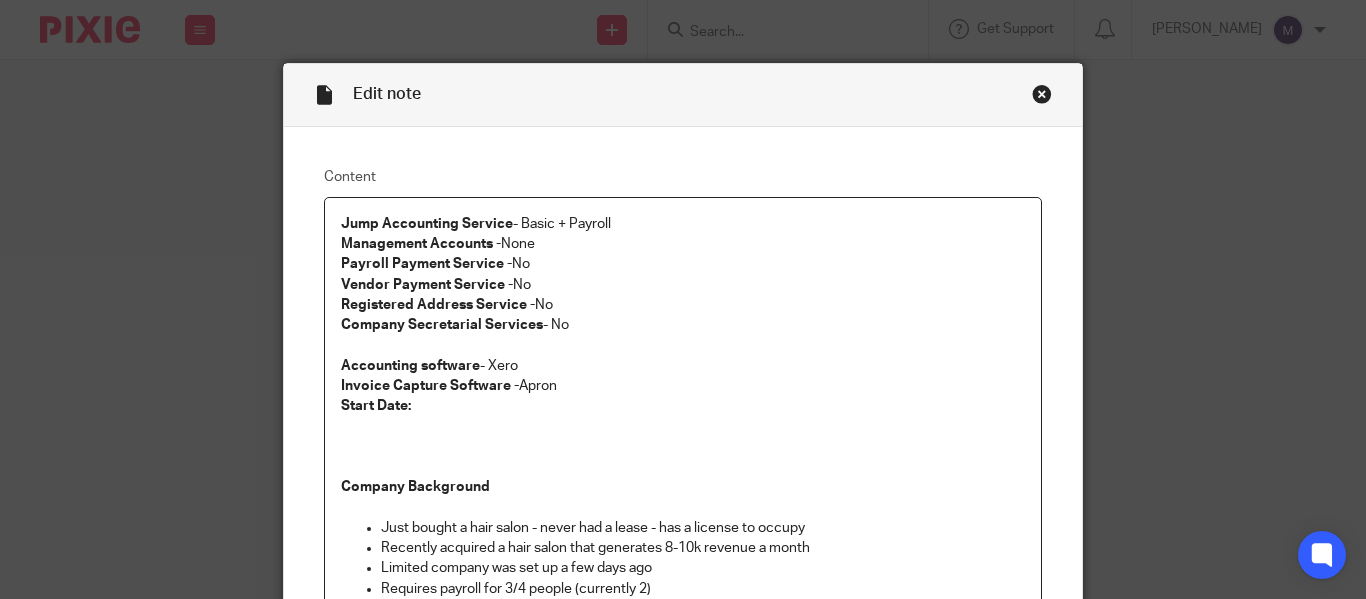 scroll, scrollTop: 0, scrollLeft: 0, axis: both 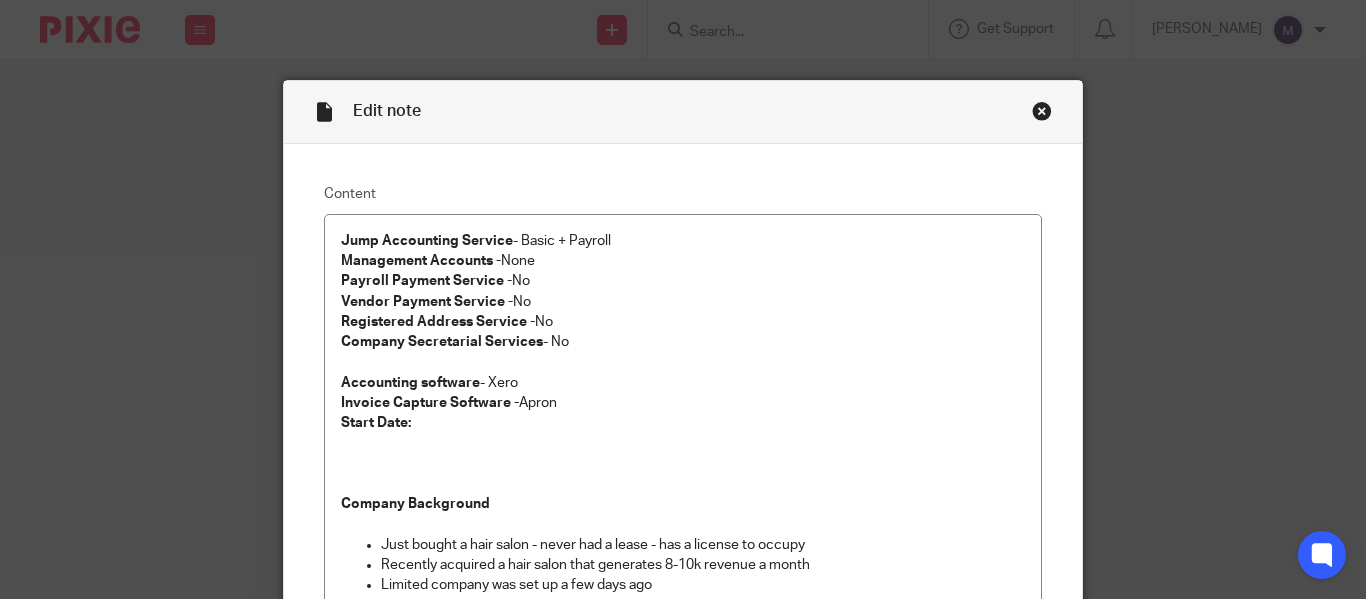 click at bounding box center (1042, 111) 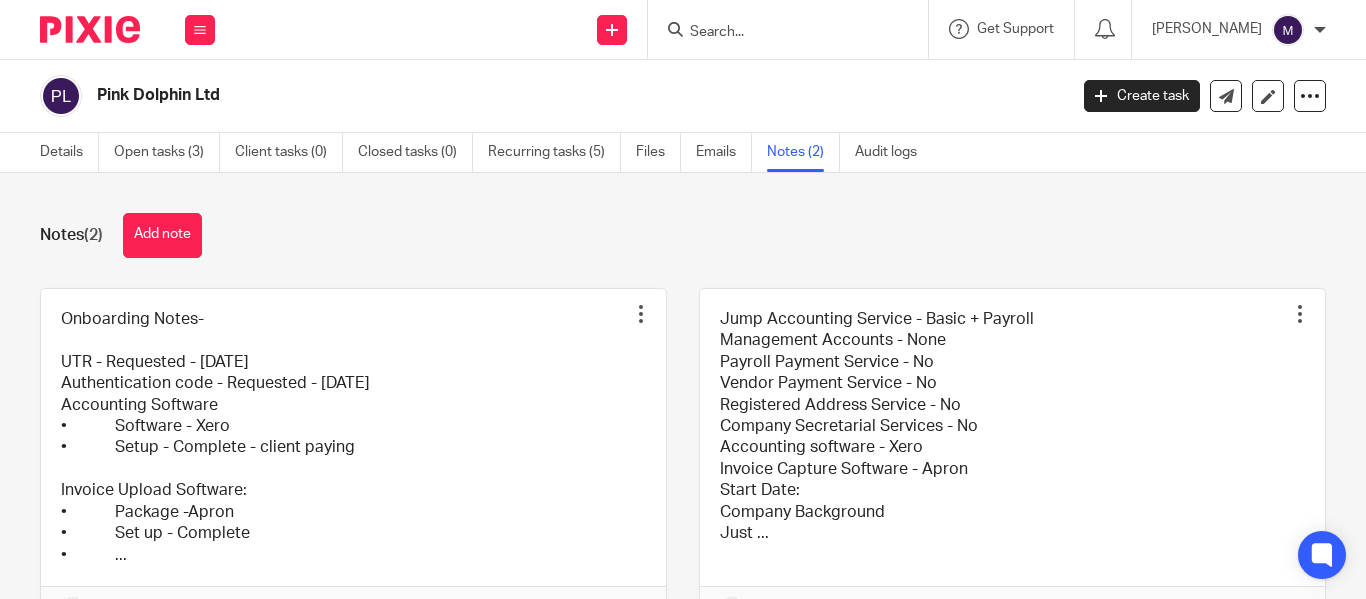 scroll, scrollTop: 0, scrollLeft: 0, axis: both 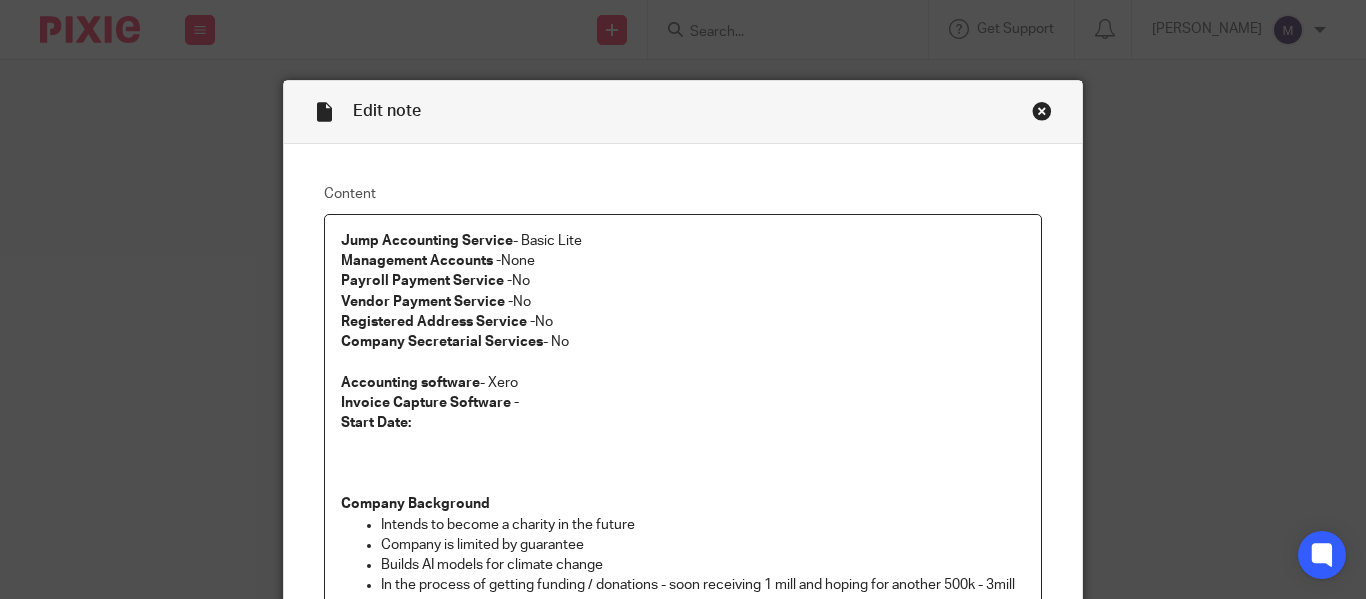 click at bounding box center (1042, 111) 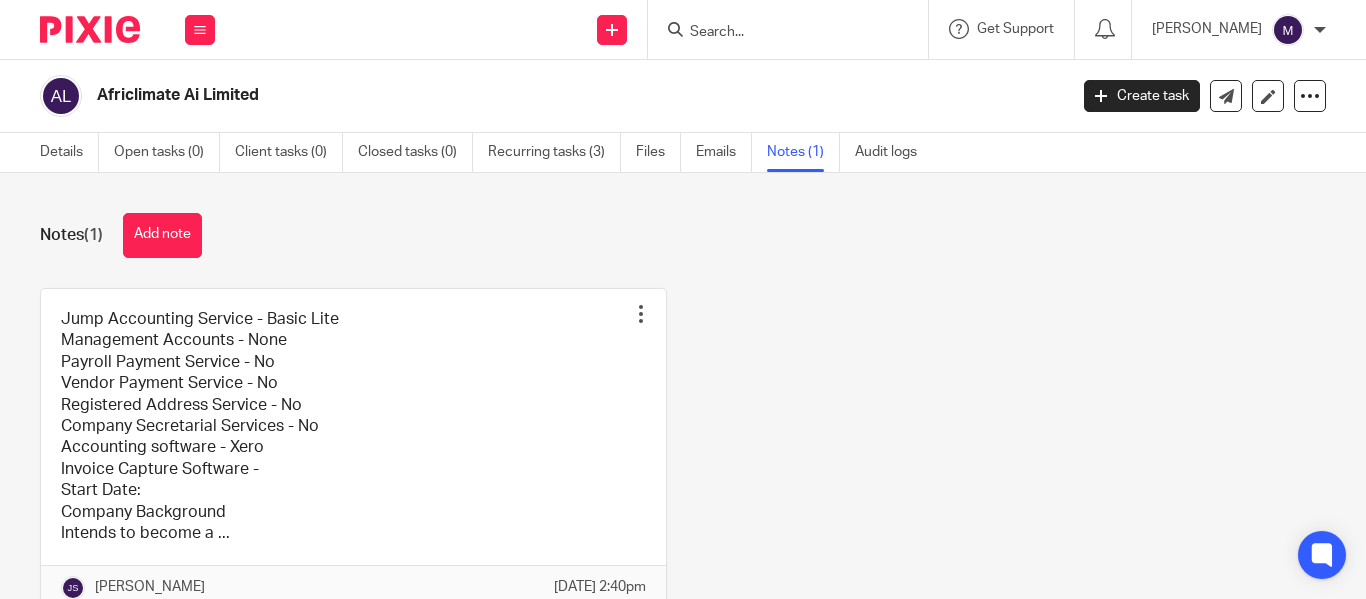 scroll, scrollTop: 0, scrollLeft: 0, axis: both 